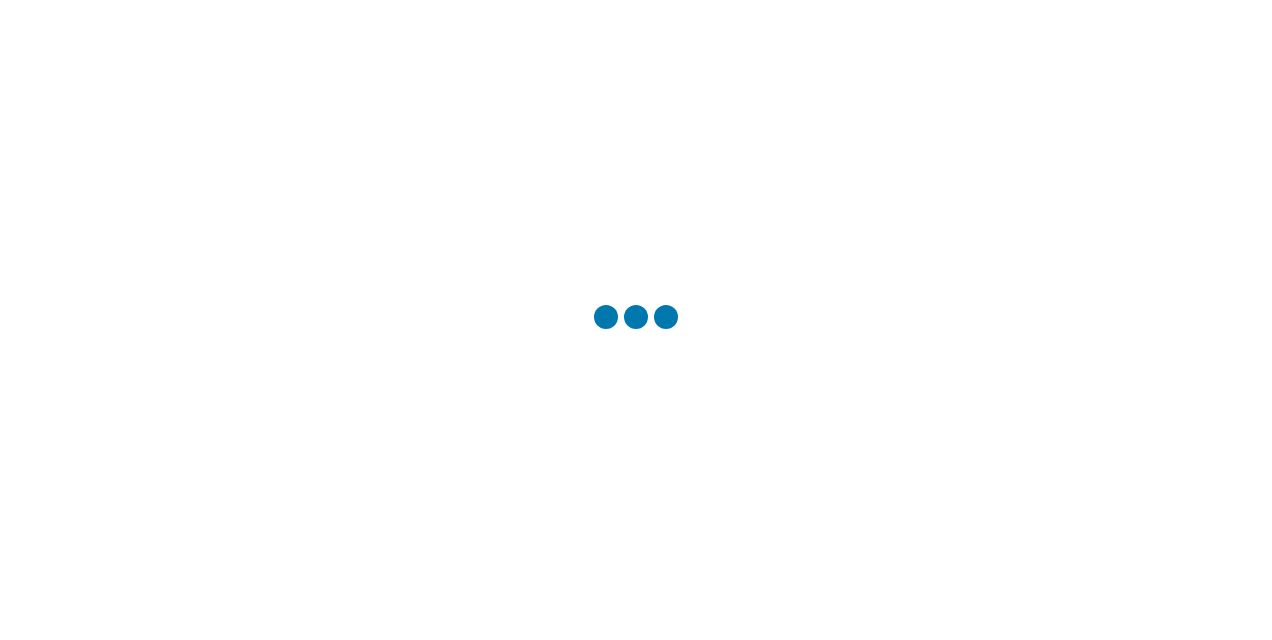 scroll, scrollTop: 0, scrollLeft: 0, axis: both 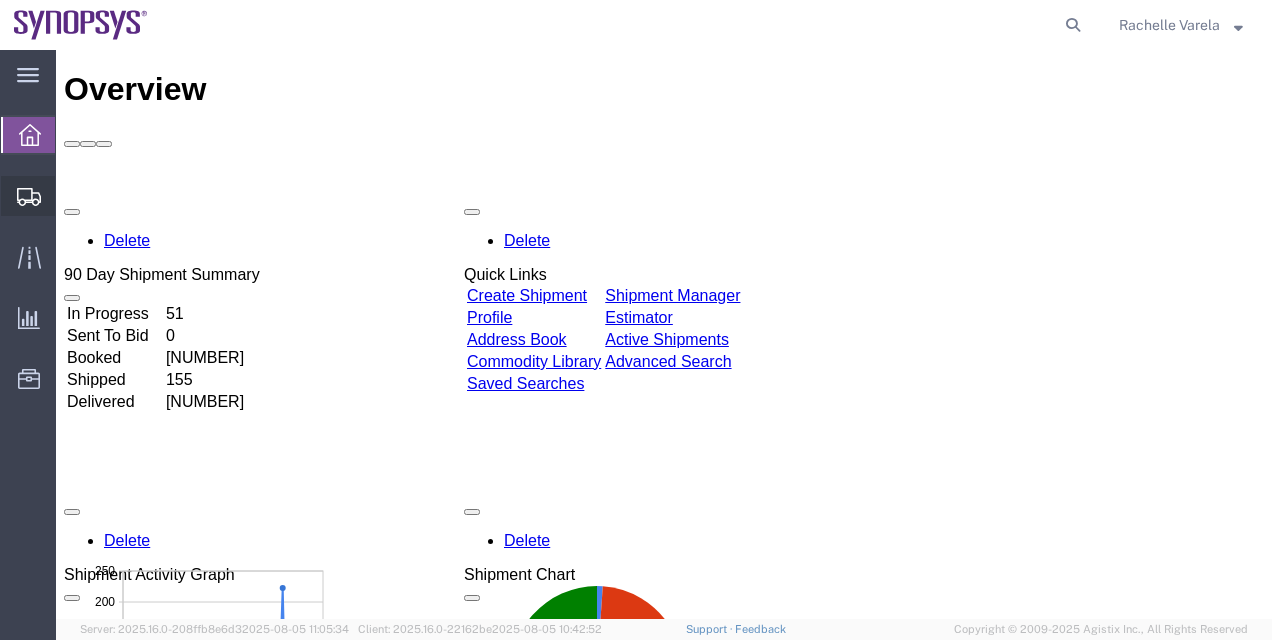 click on "Shipment Manager" 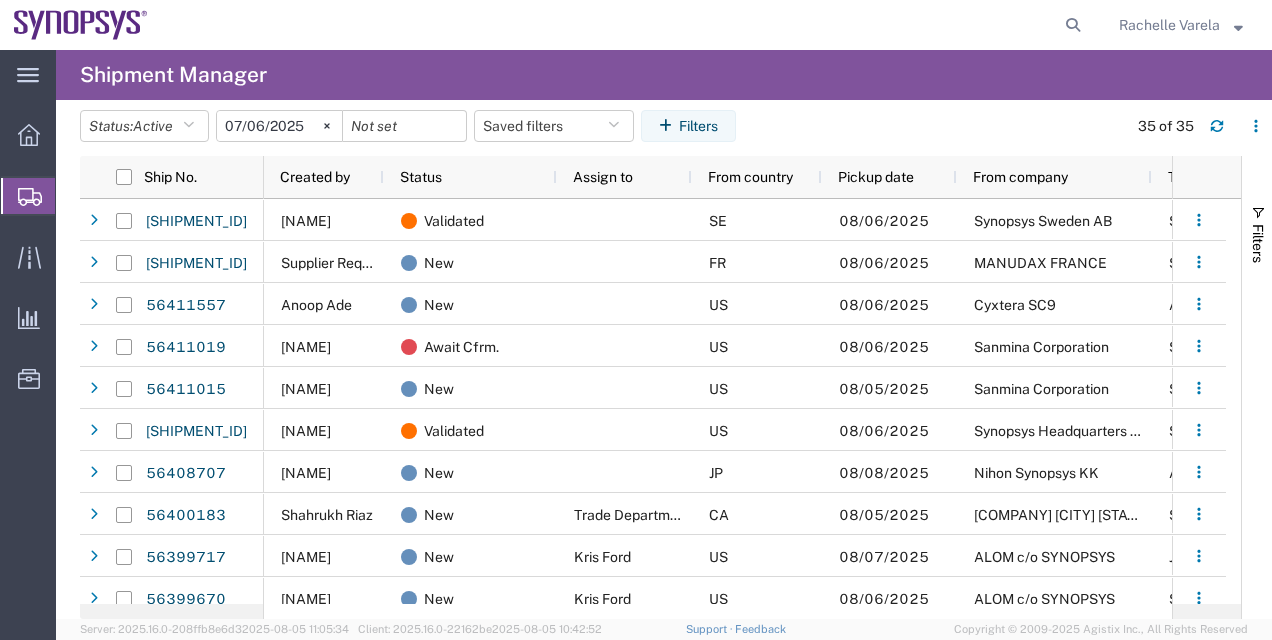 scroll, scrollTop: 0, scrollLeft: 268, axis: horizontal 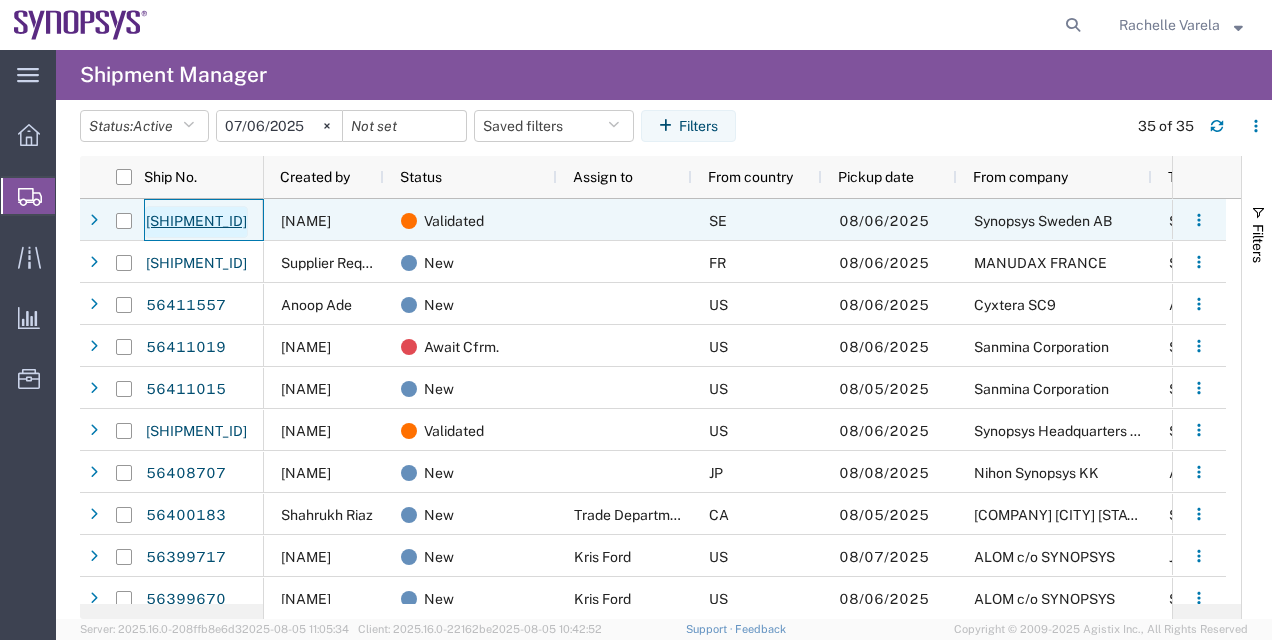click on "56411630" 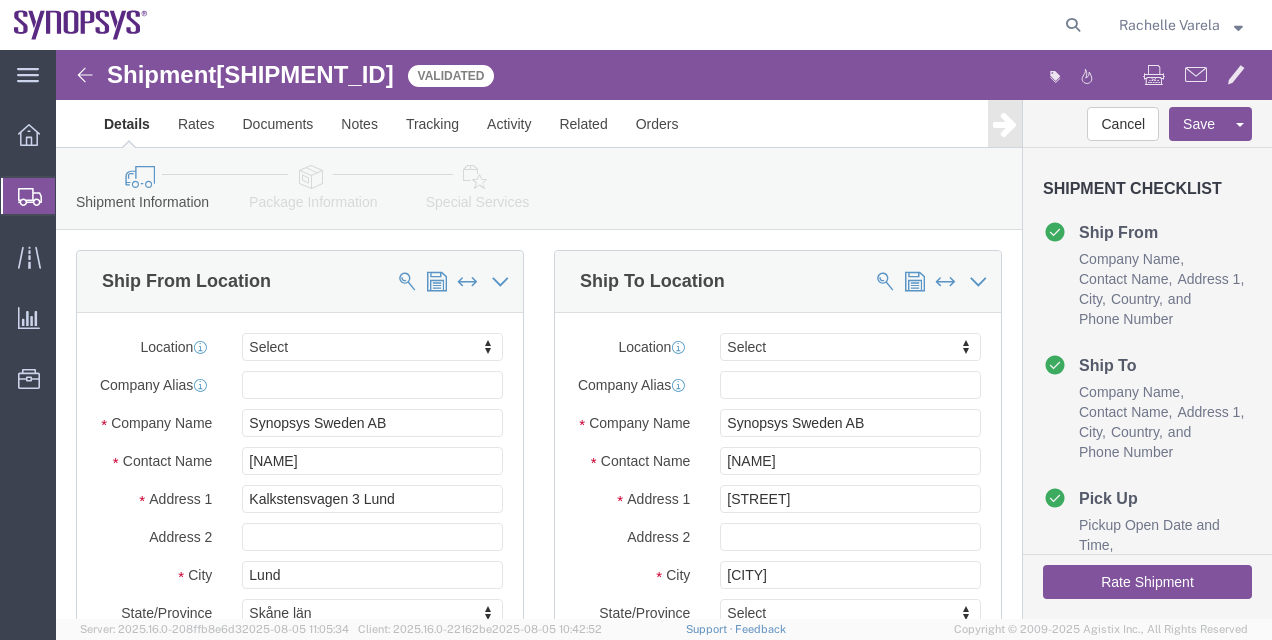 select 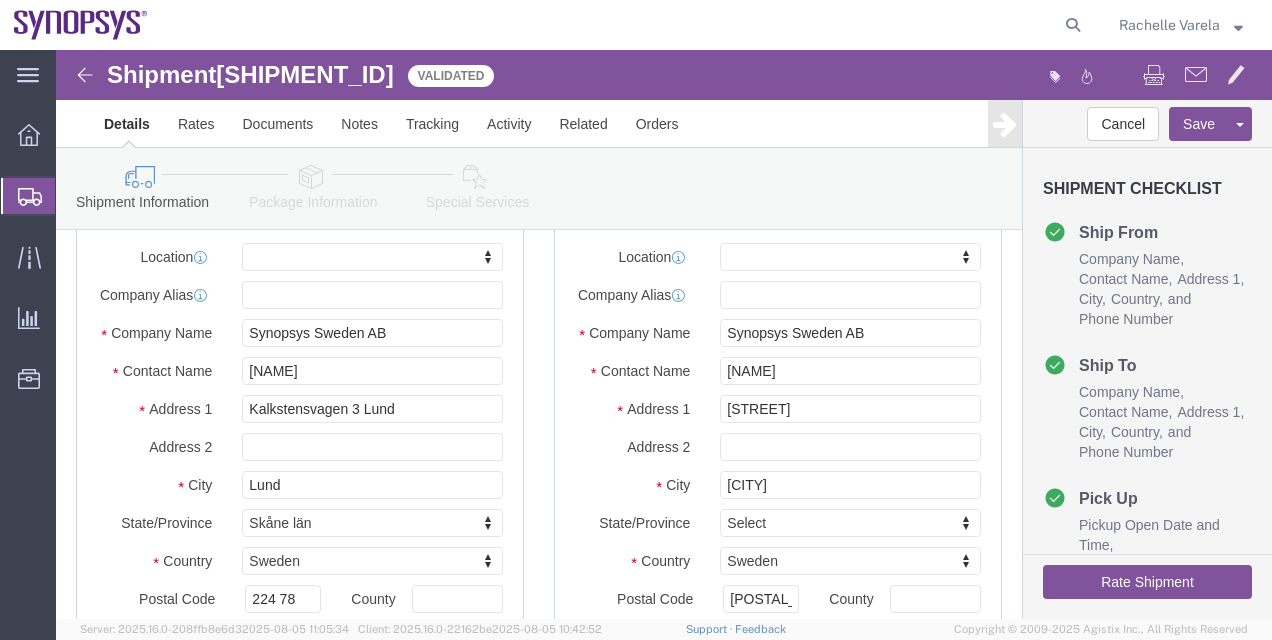 click on "Package Information" 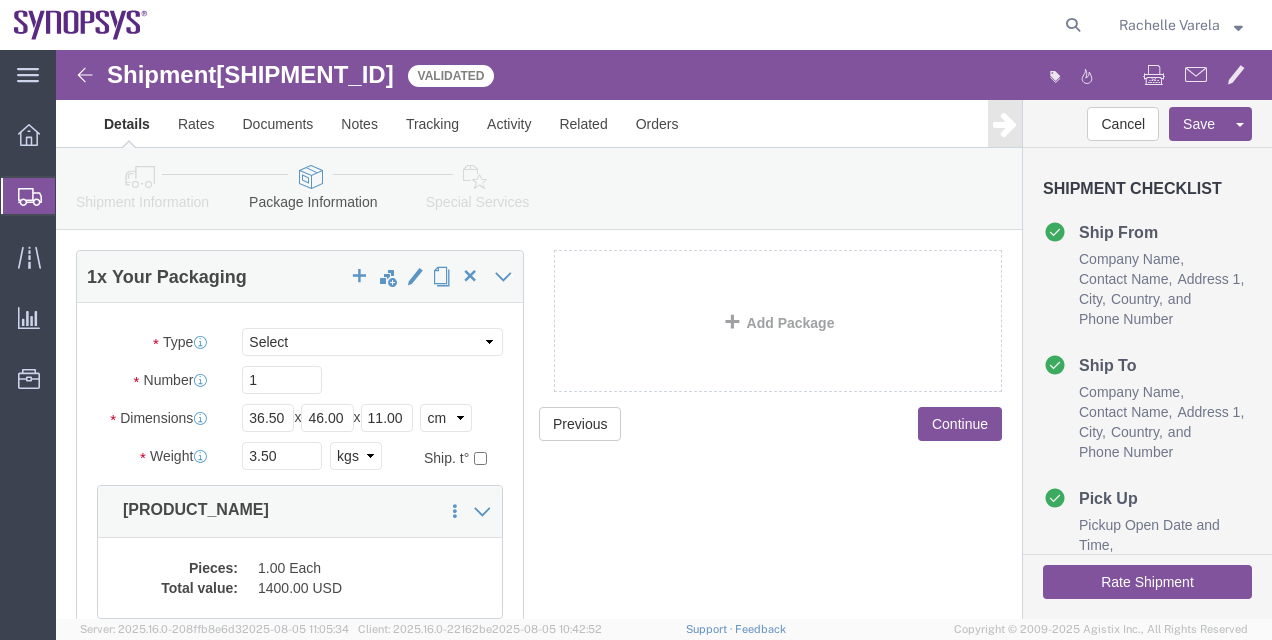 click 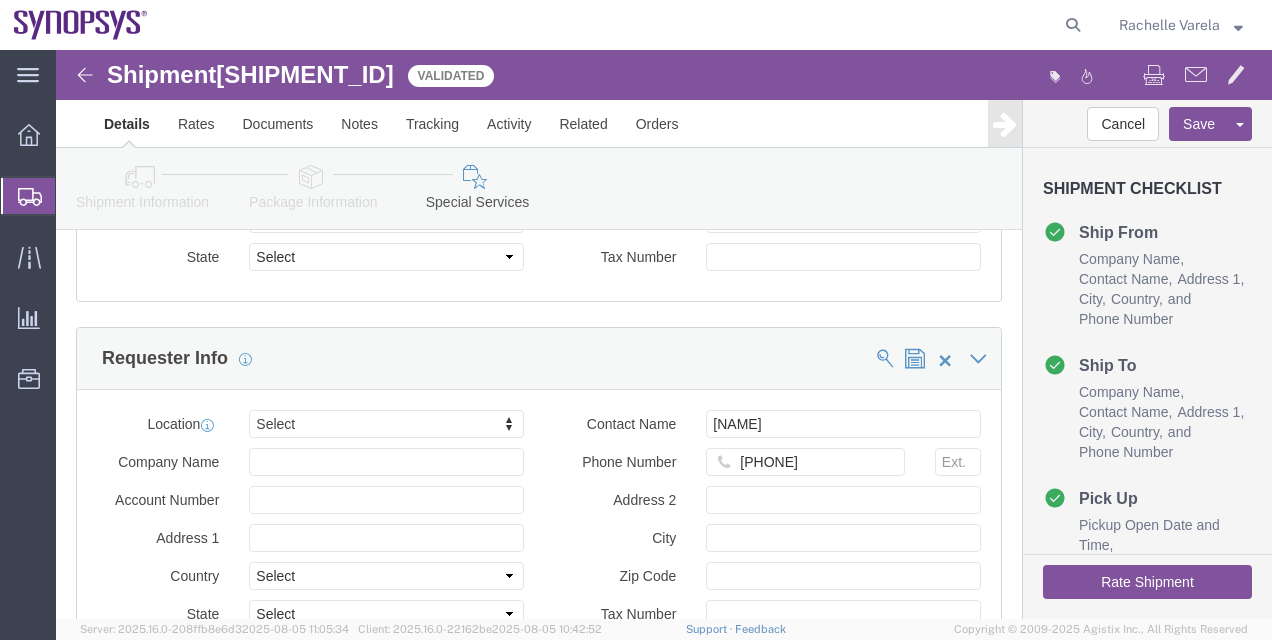 click on "Rate Shipment" 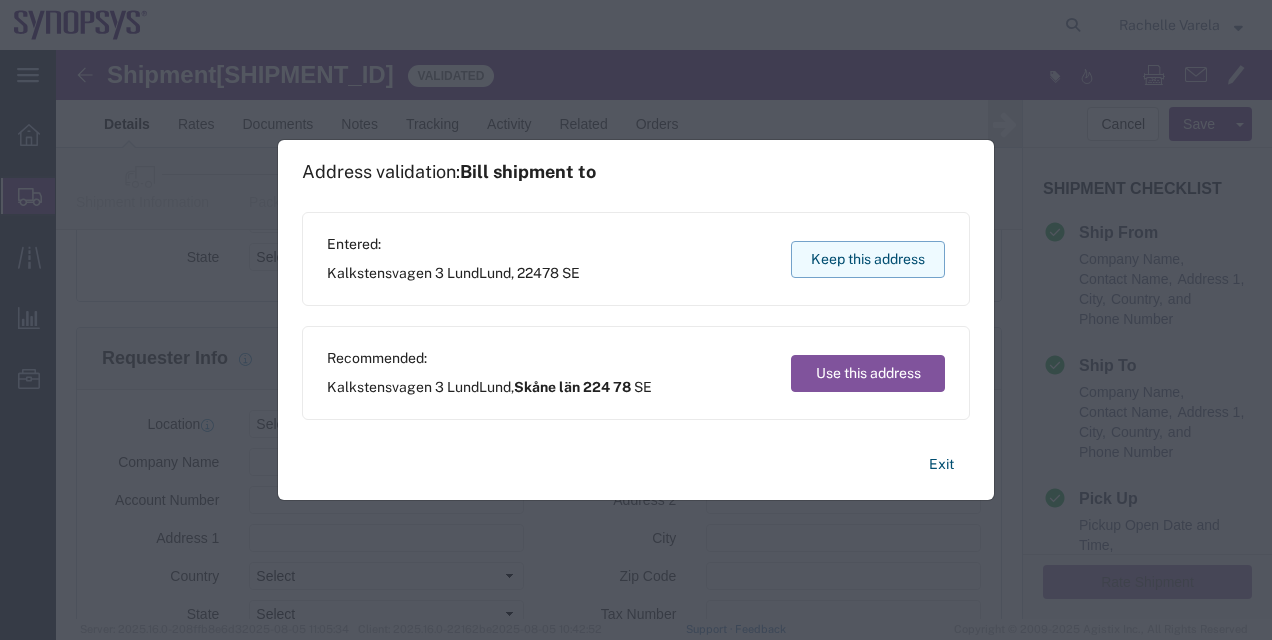 click on "Keep this address" 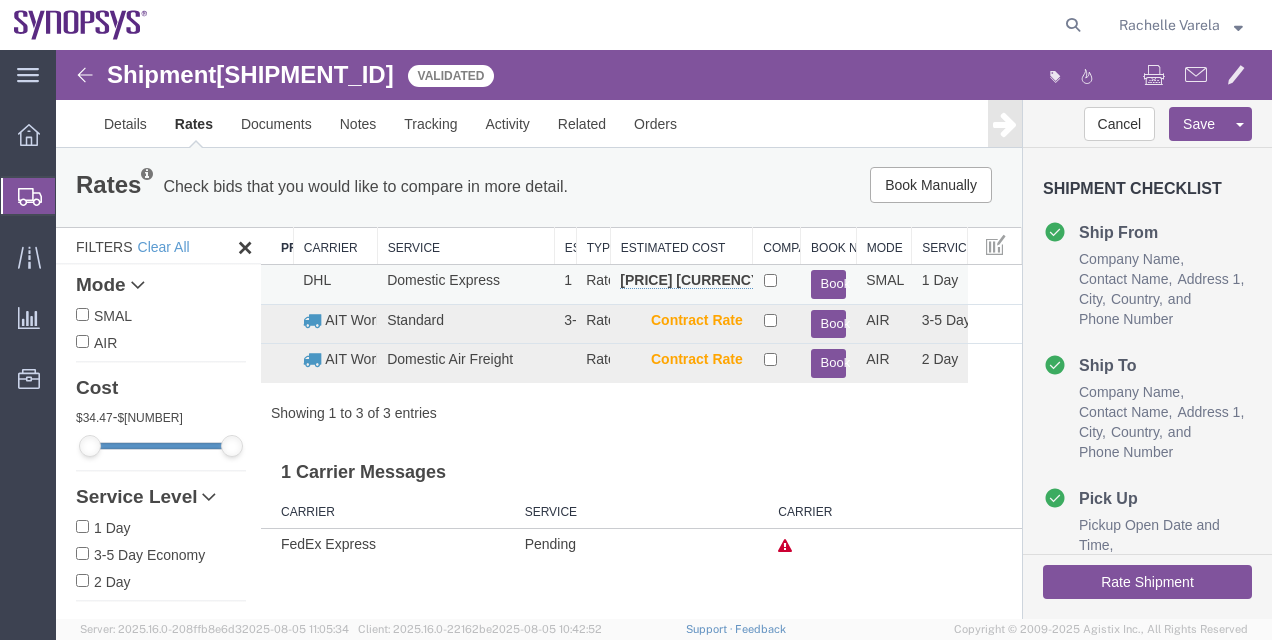 click on "Book" at bounding box center (829, 284) 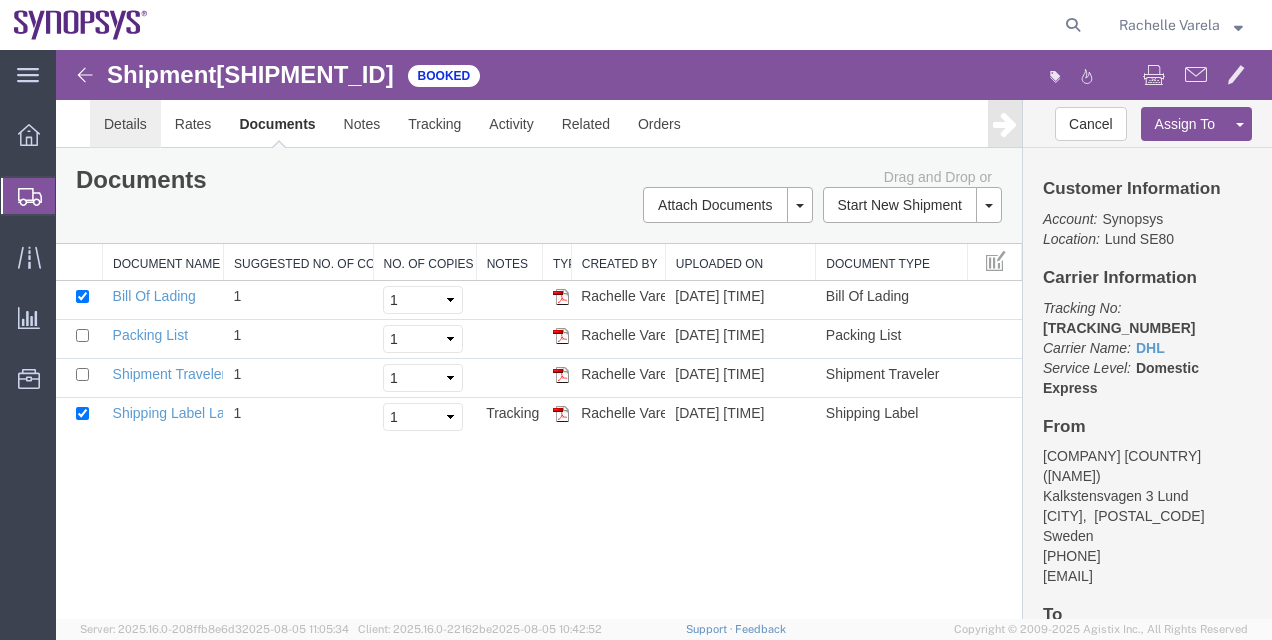 click on "Details" at bounding box center (125, 124) 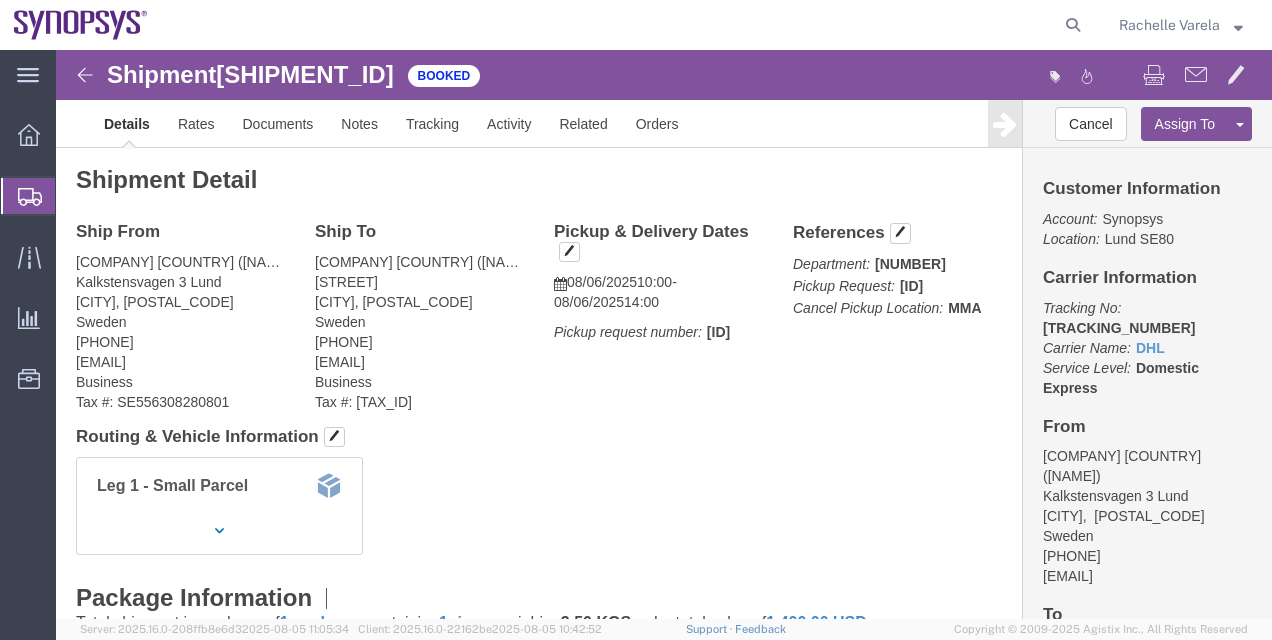click on "Shipment Manager" 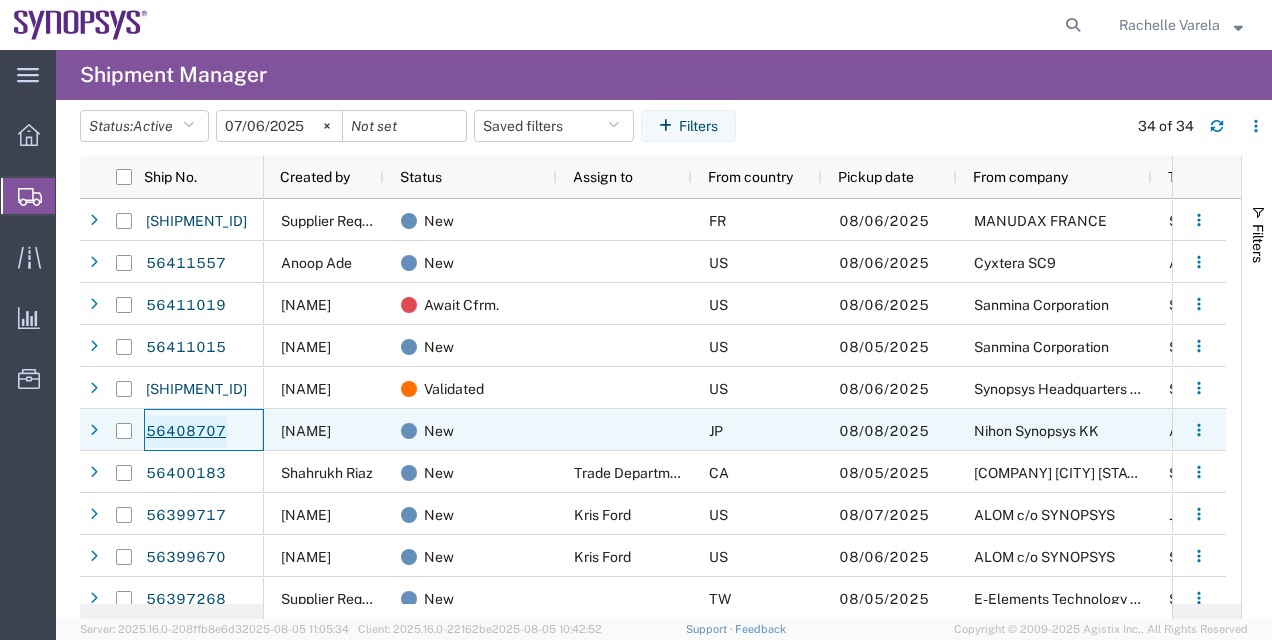 click on "56408707" 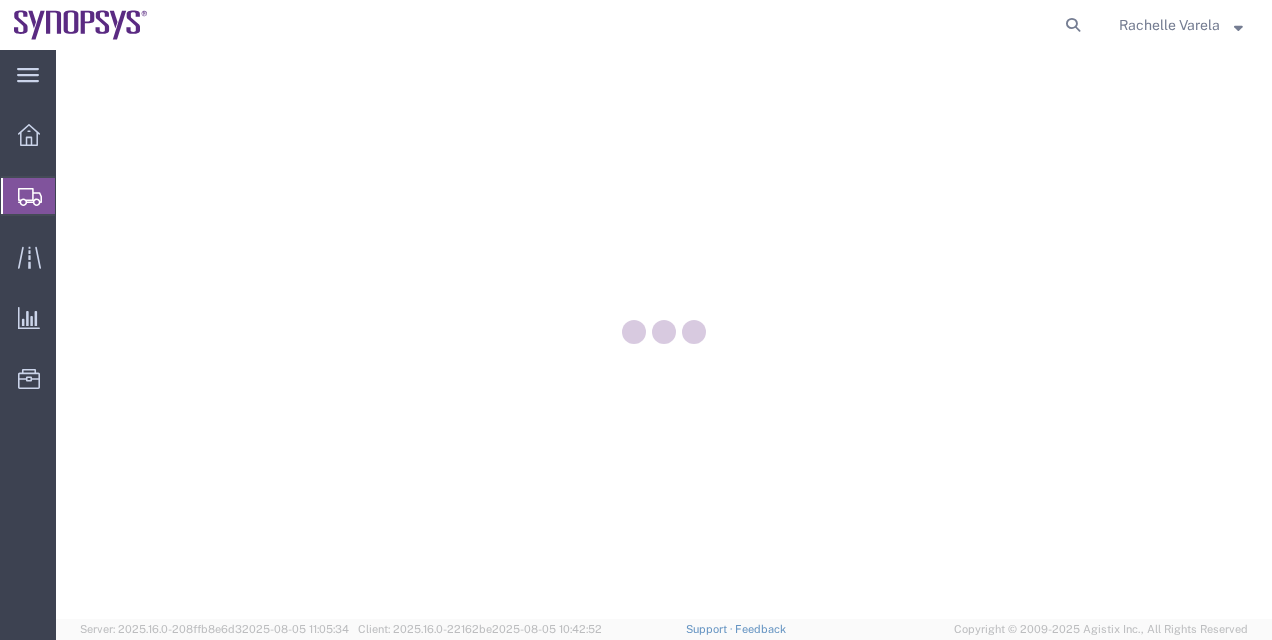 scroll, scrollTop: 0, scrollLeft: 0, axis: both 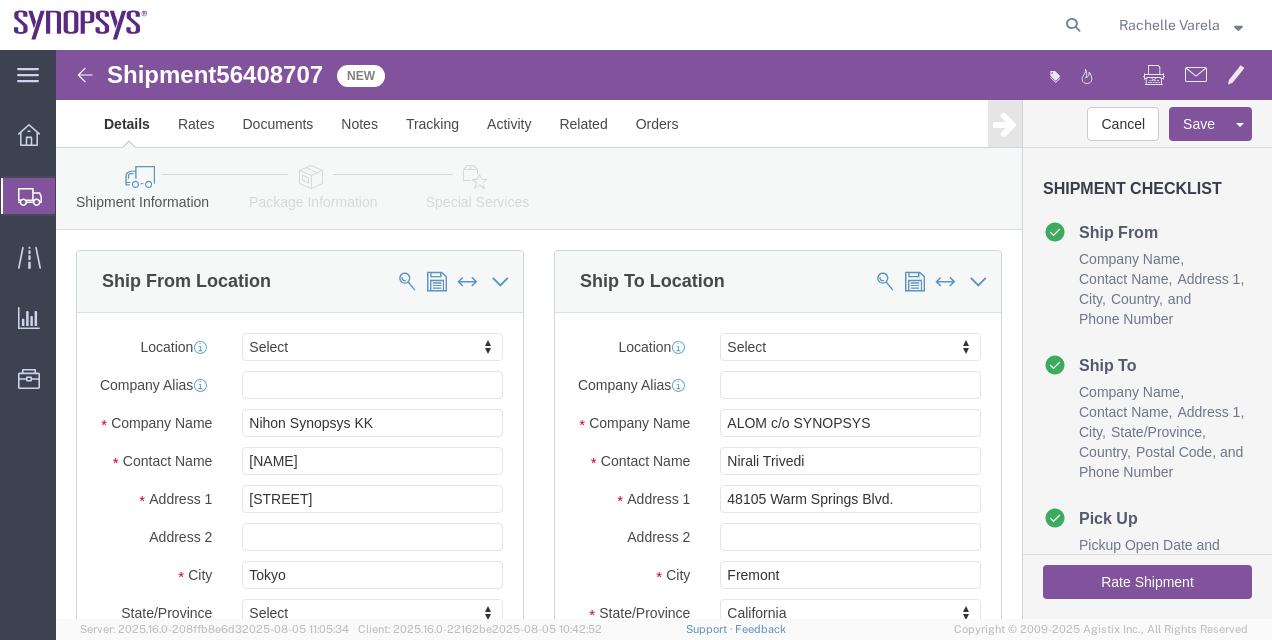 select 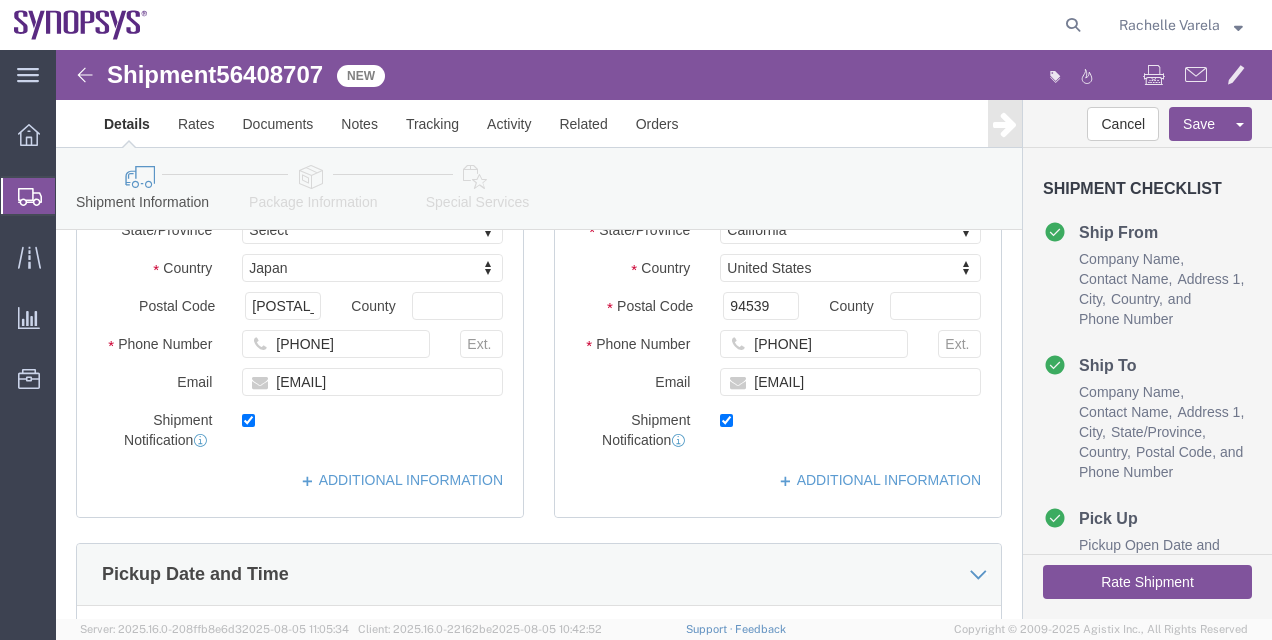 scroll, scrollTop: 243, scrollLeft: 0, axis: vertical 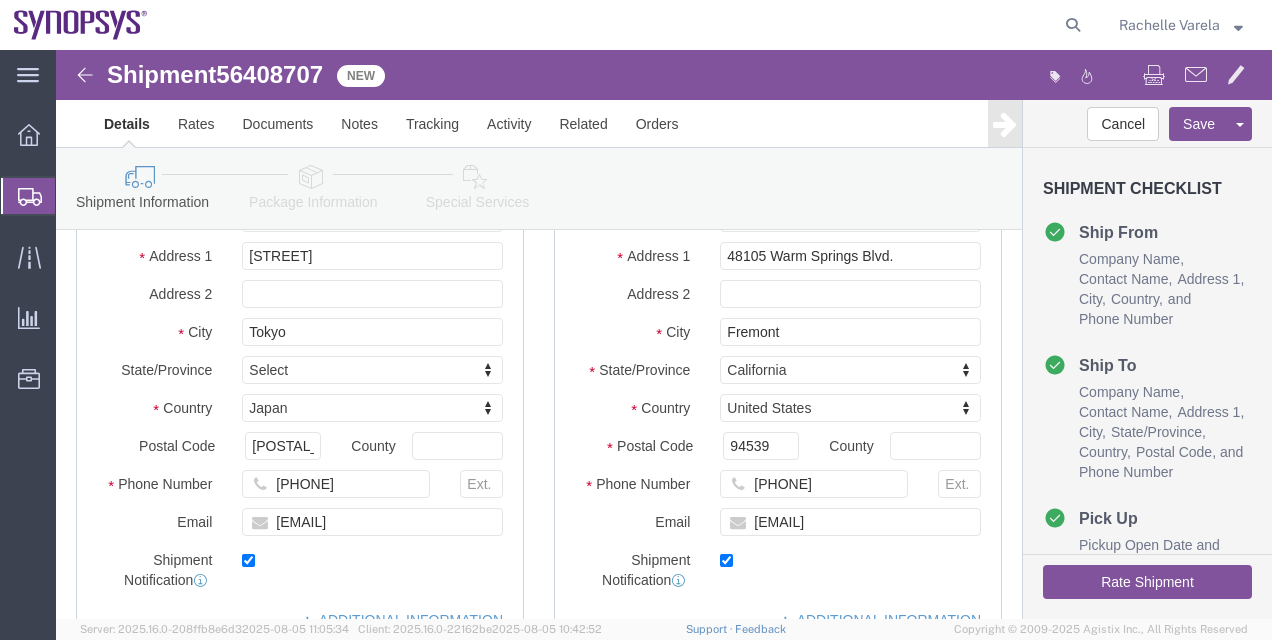 click on "Package Information" 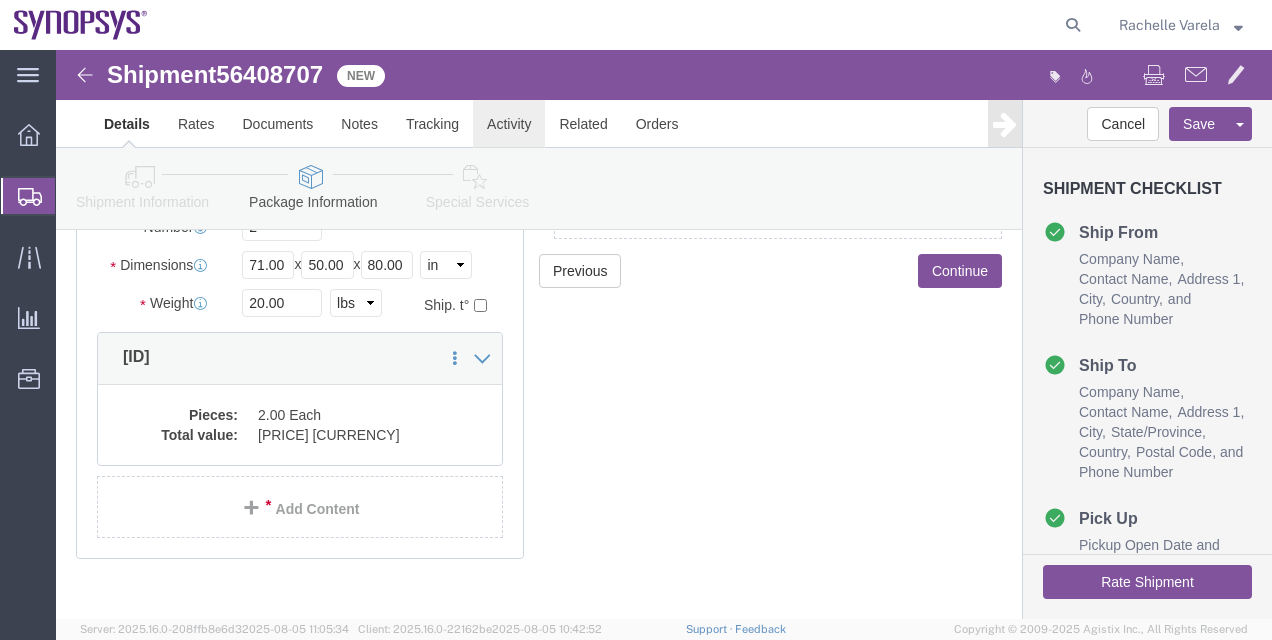 click on "Activity" 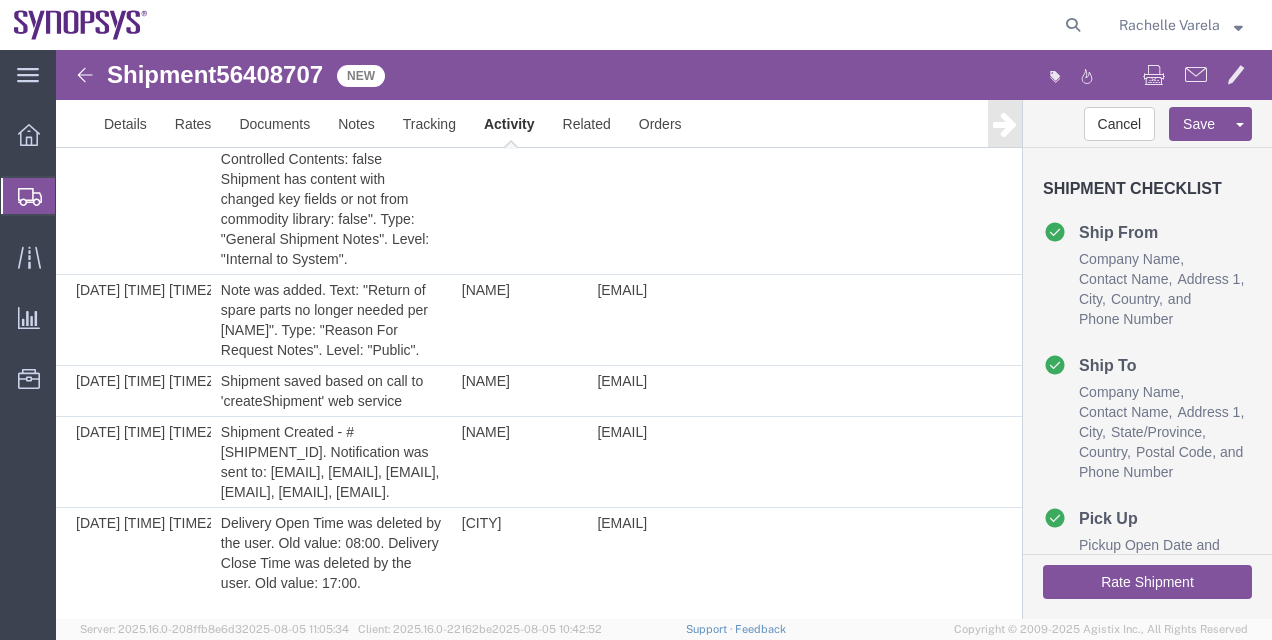 scroll, scrollTop: 62, scrollLeft: 0, axis: vertical 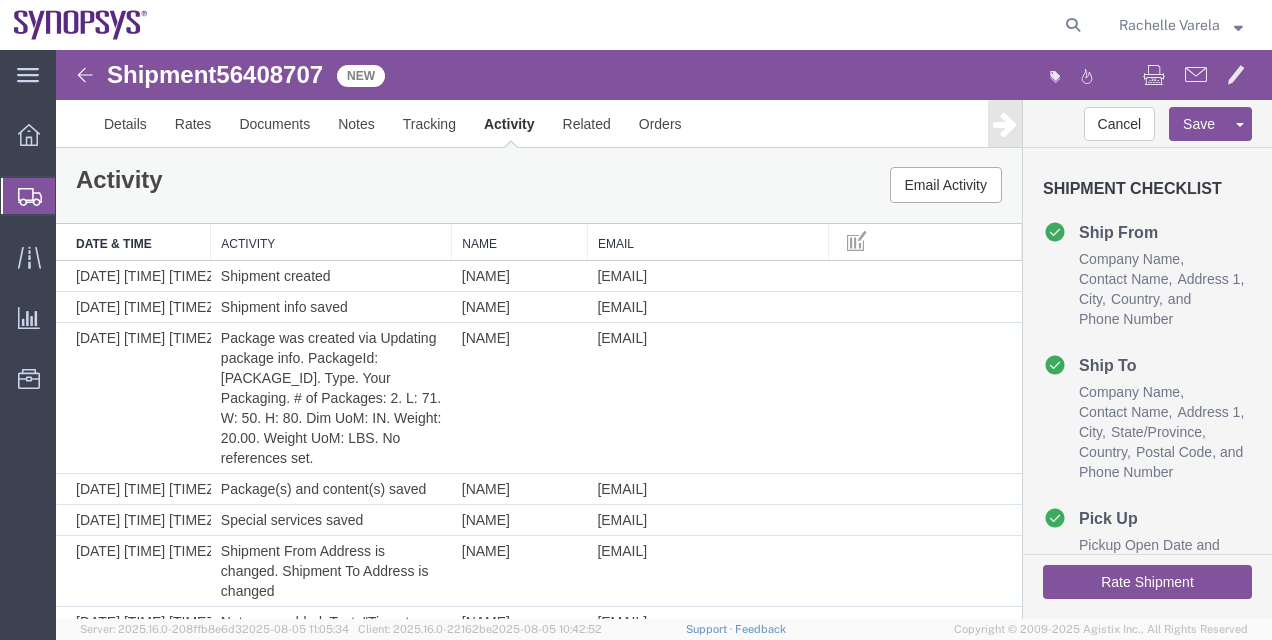 click on "Shipment Manager" 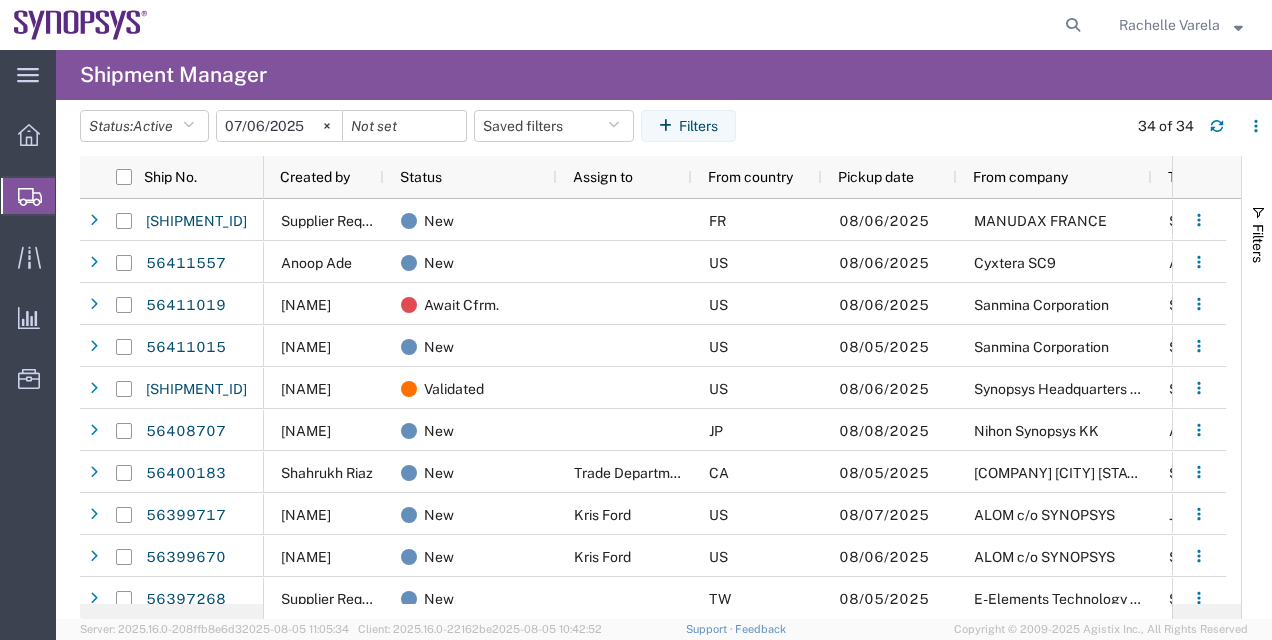scroll, scrollTop: 0, scrollLeft: 0, axis: both 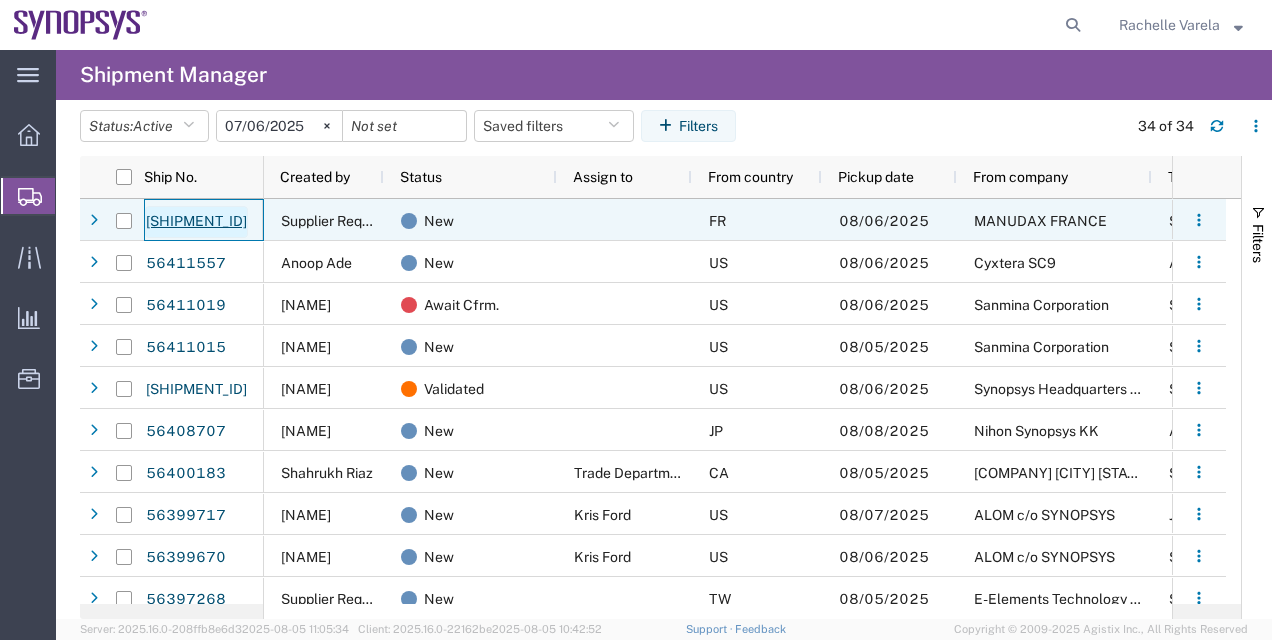 click on "56411620" 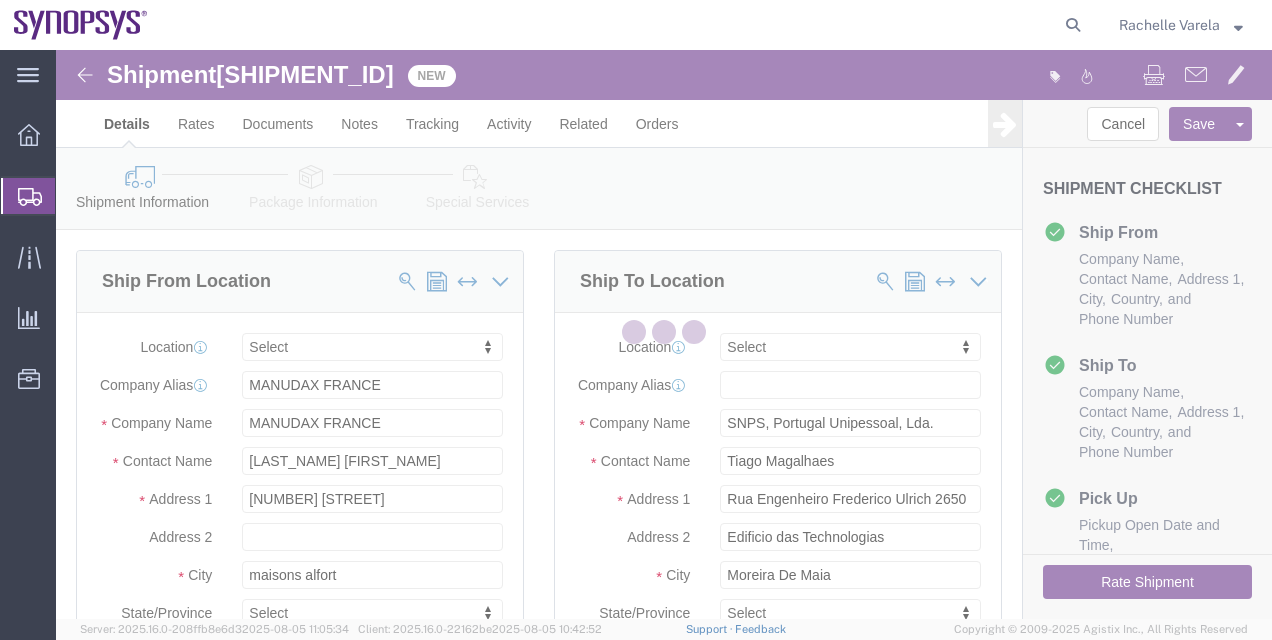 select 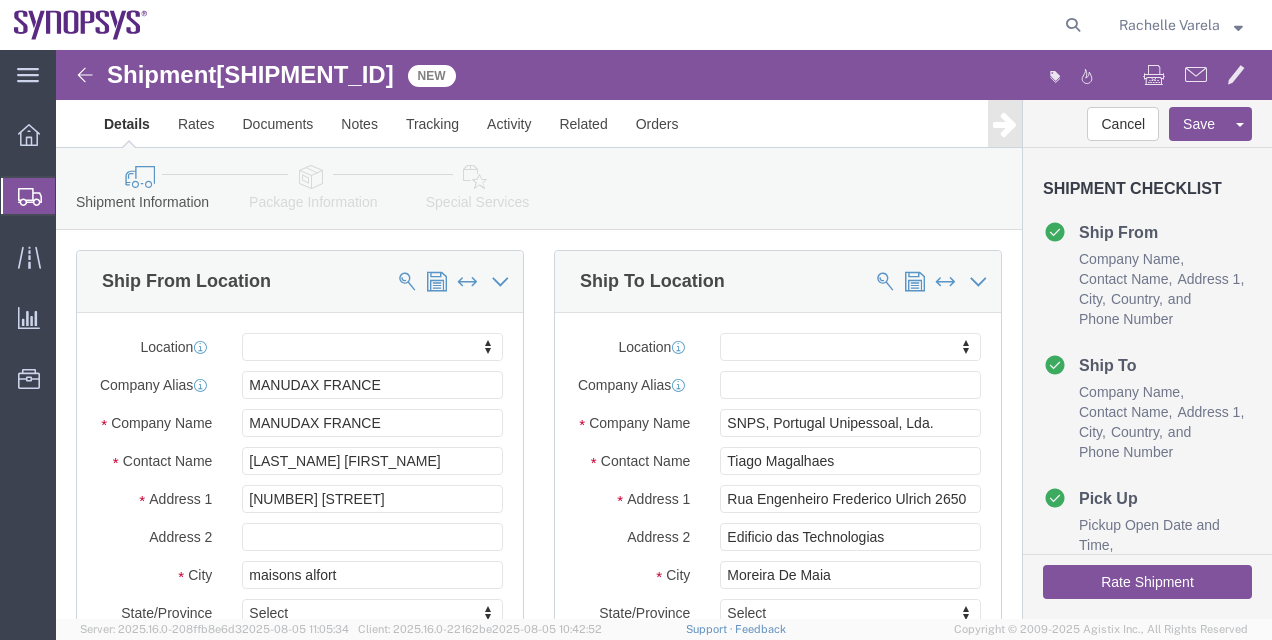 click on "Package Information" 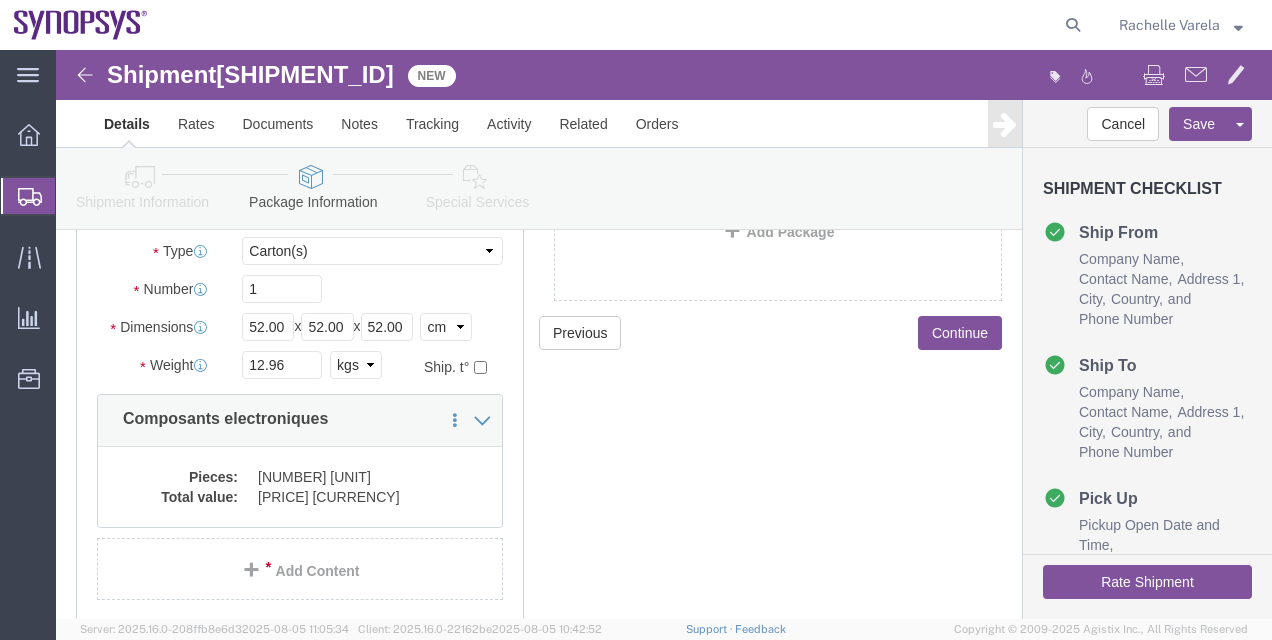 click on "Special Services" 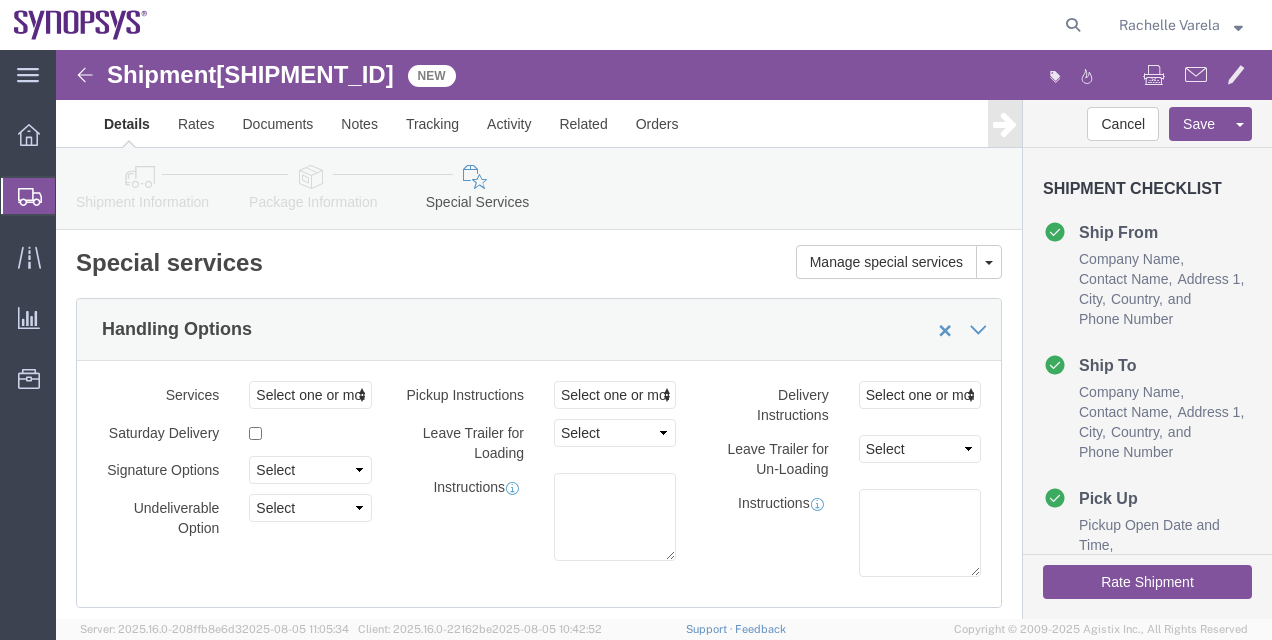 drag, startPoint x: 1215, startPoint y: 522, endPoint x: 1270, endPoint y: 22, distance: 503.0159 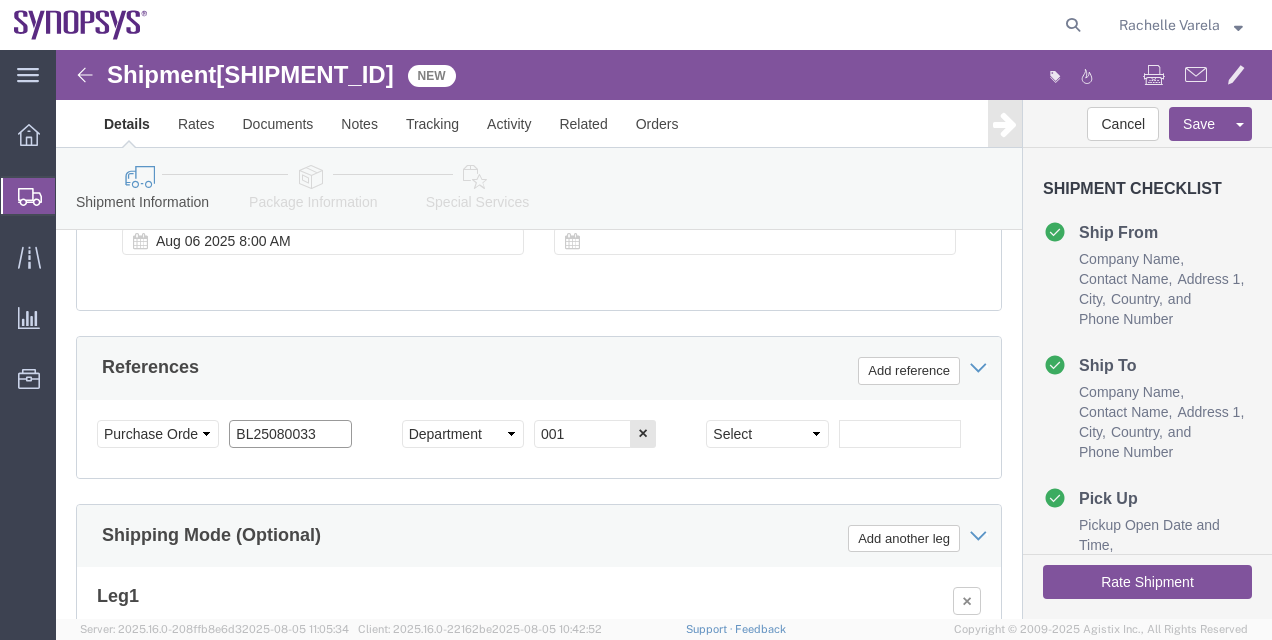 drag, startPoint x: 269, startPoint y: 393, endPoint x: 104, endPoint y: 381, distance: 165.43579 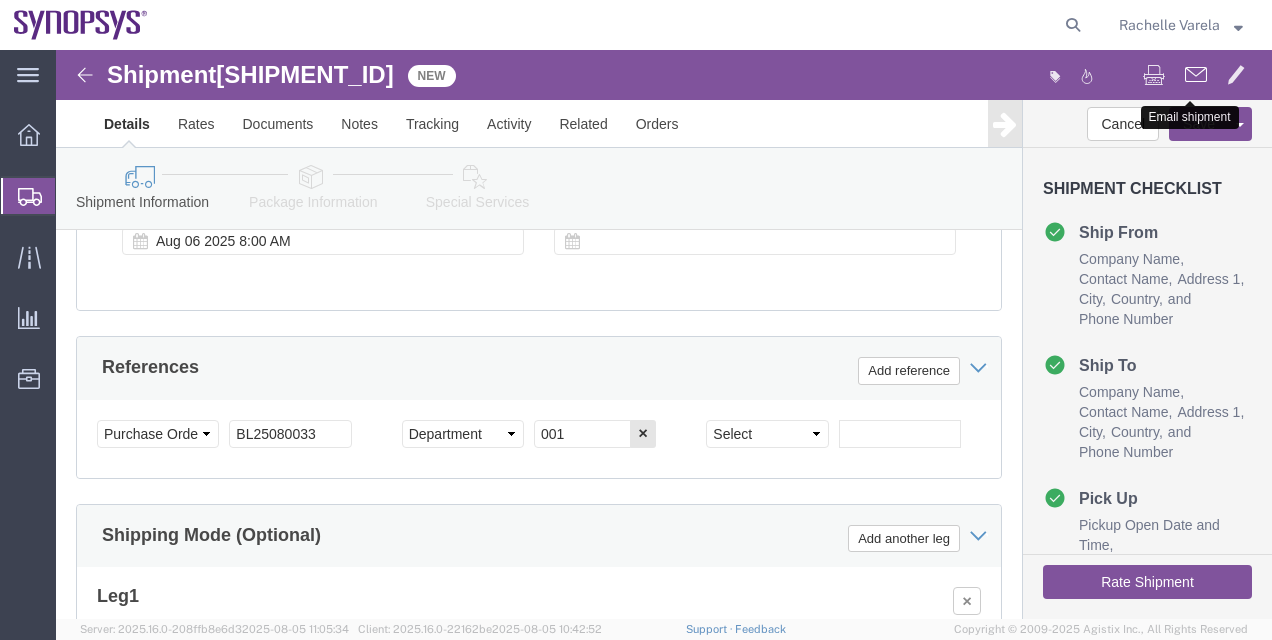 click 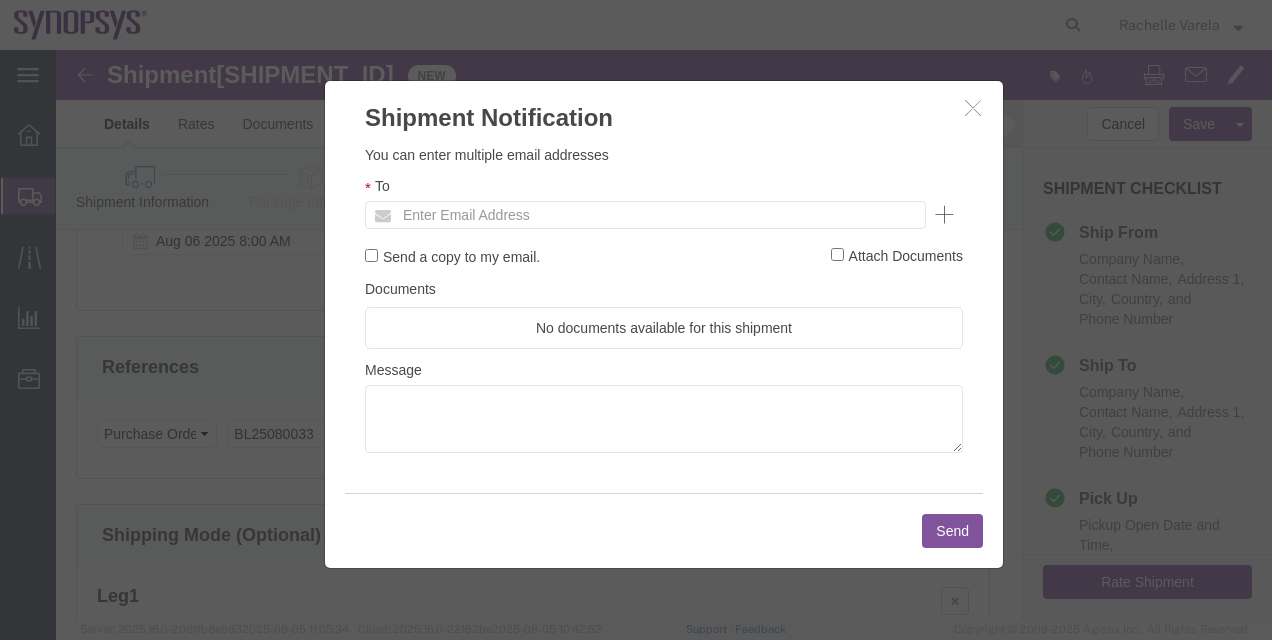 click on "Enter Email Address" 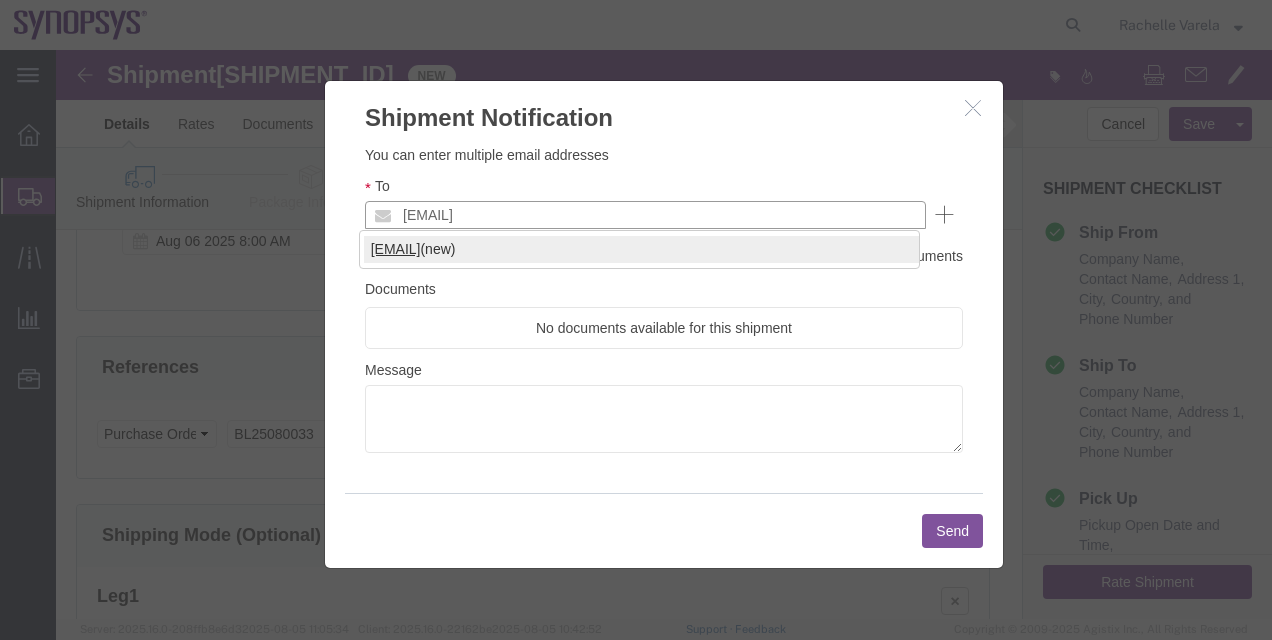 type on "rvarela@synopsys.com" 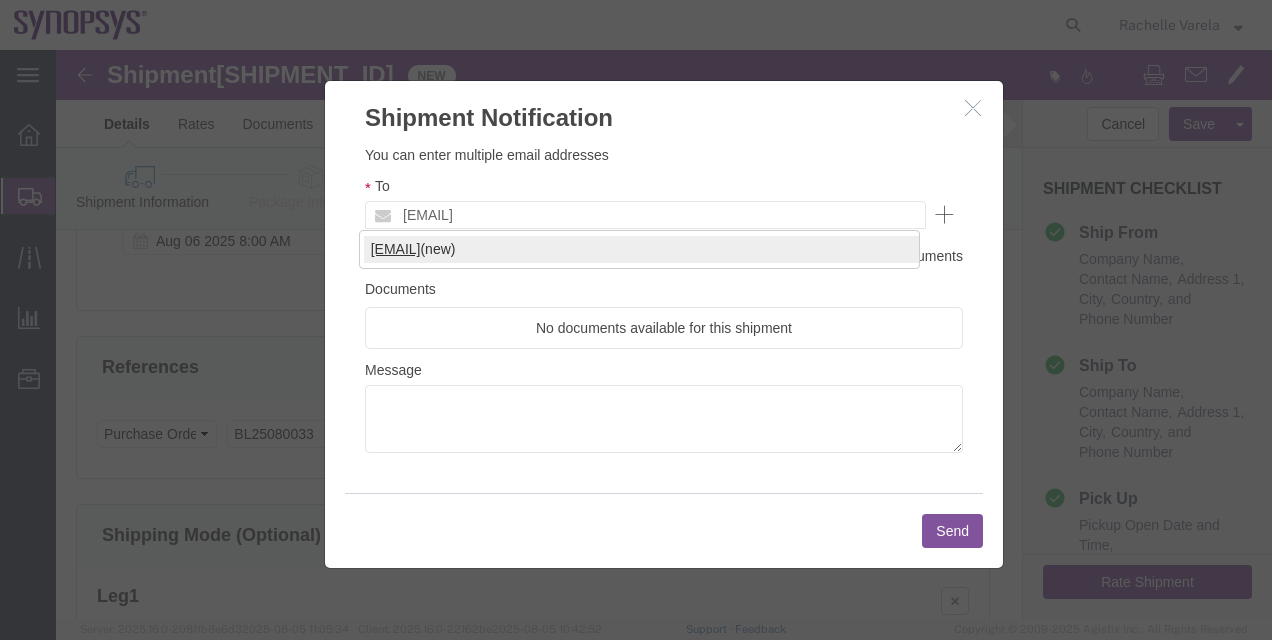 type 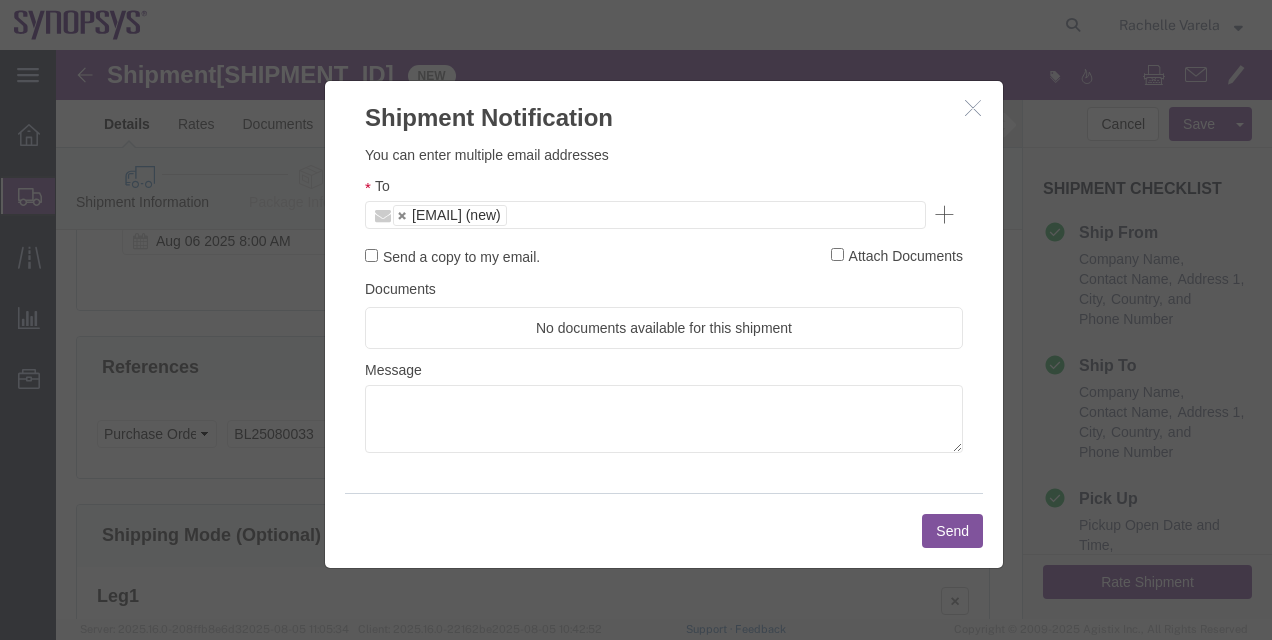 click on "Send" 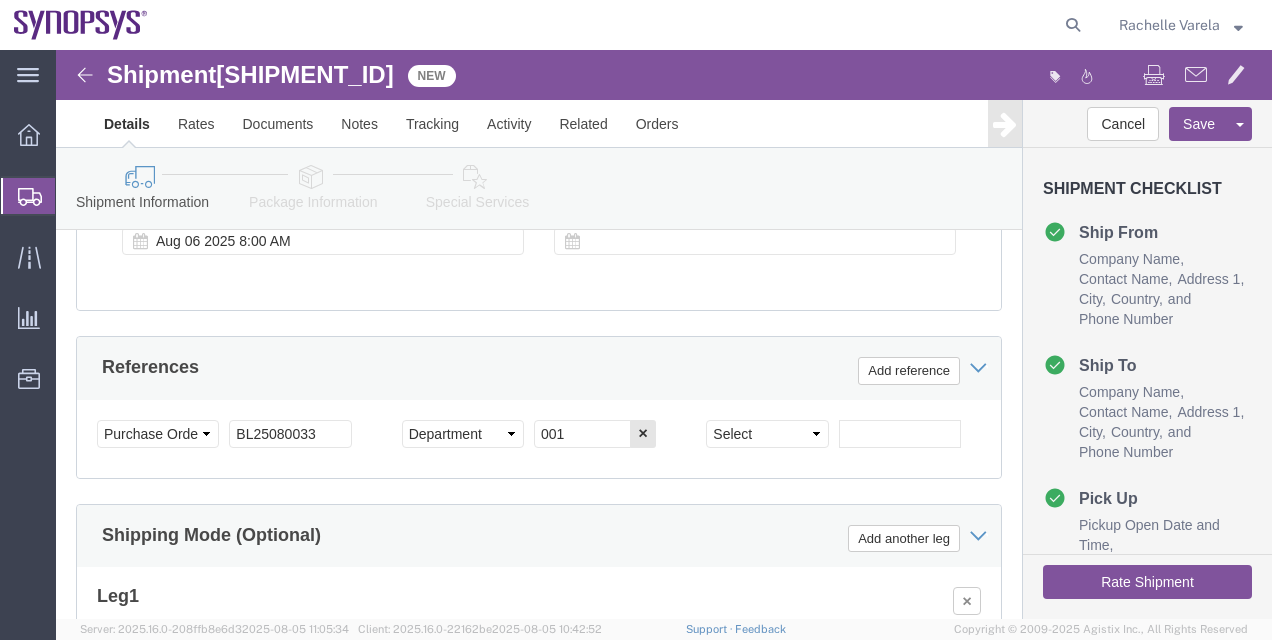 click on "Package Information" 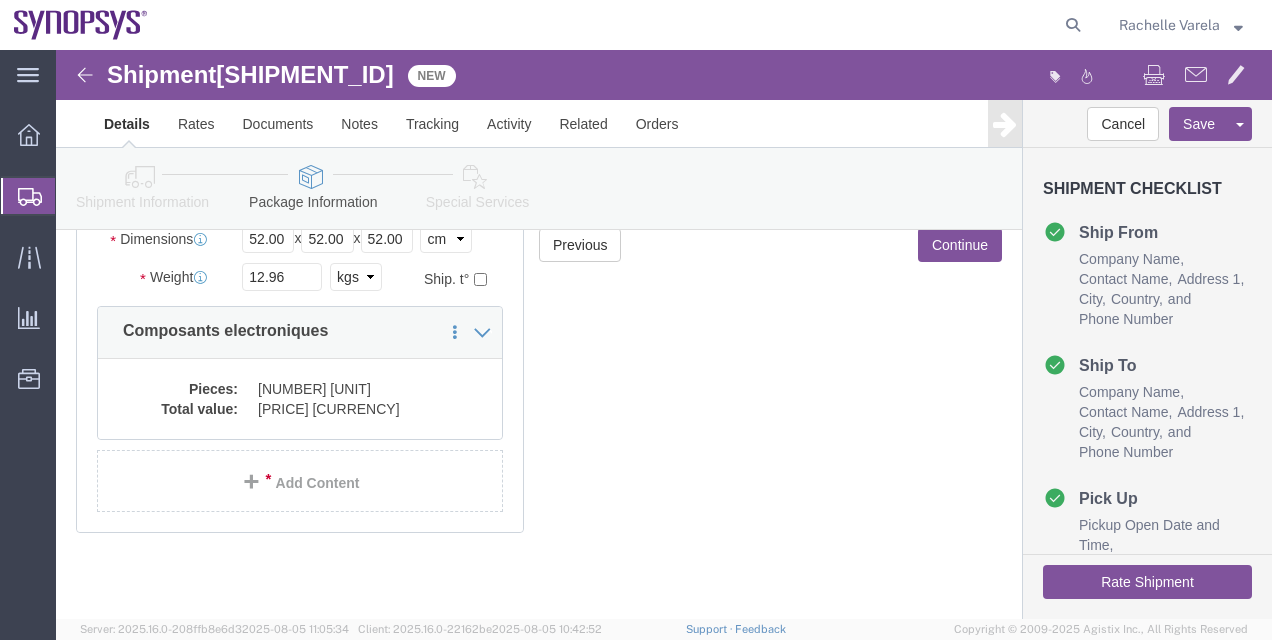 scroll, scrollTop: 266, scrollLeft: 0, axis: vertical 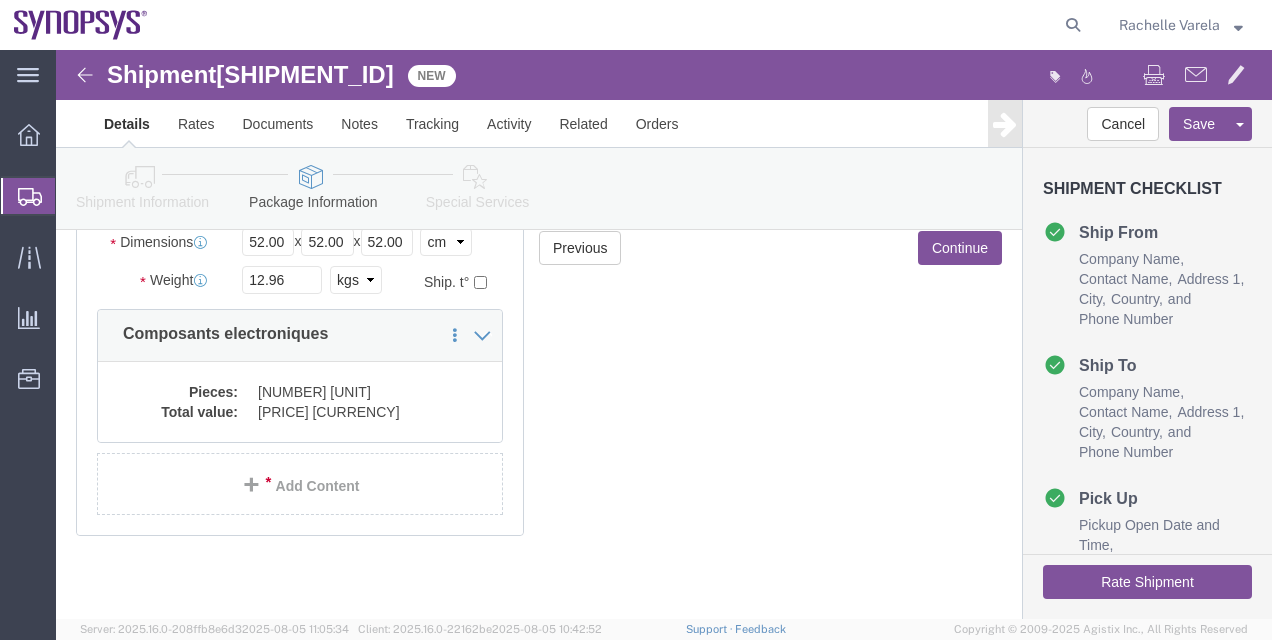 click 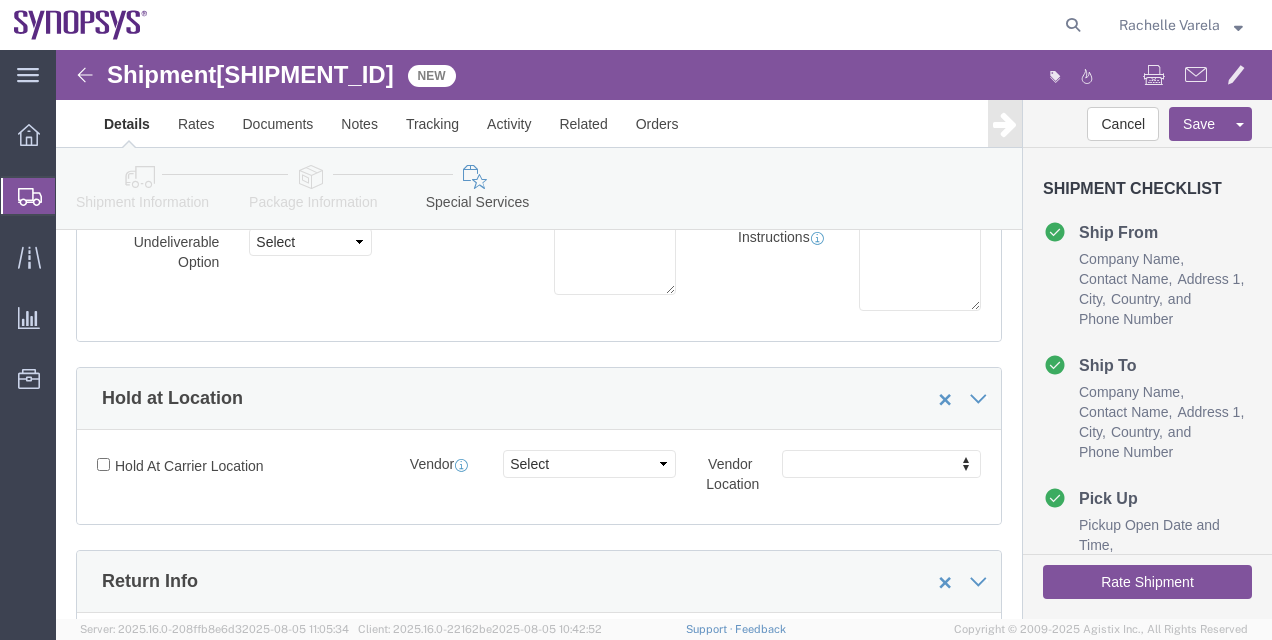 scroll, scrollTop: 3156, scrollLeft: 0, axis: vertical 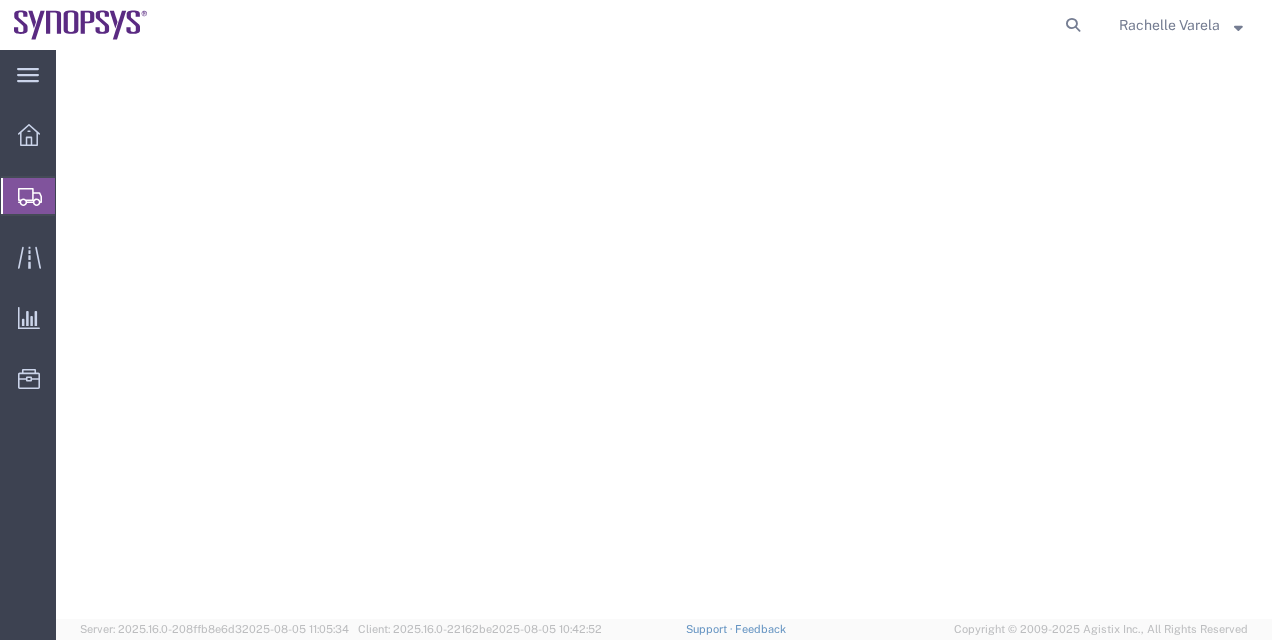 select 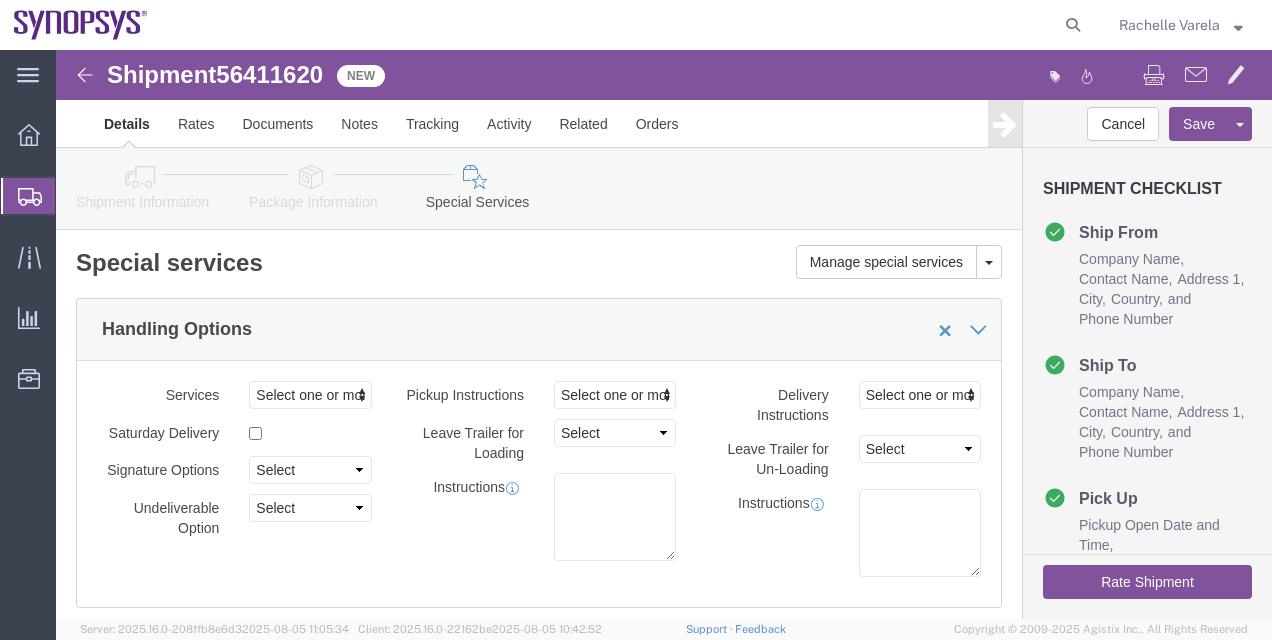 scroll, scrollTop: 1374, scrollLeft: 0, axis: vertical 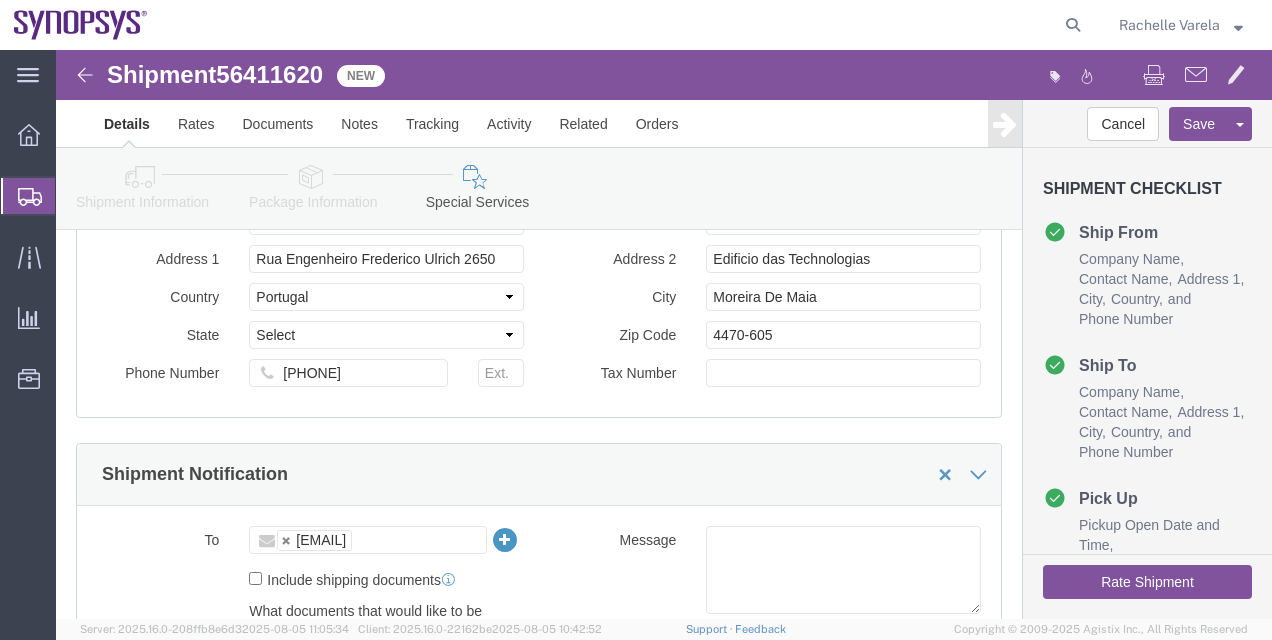 click on "Shipment Manager" 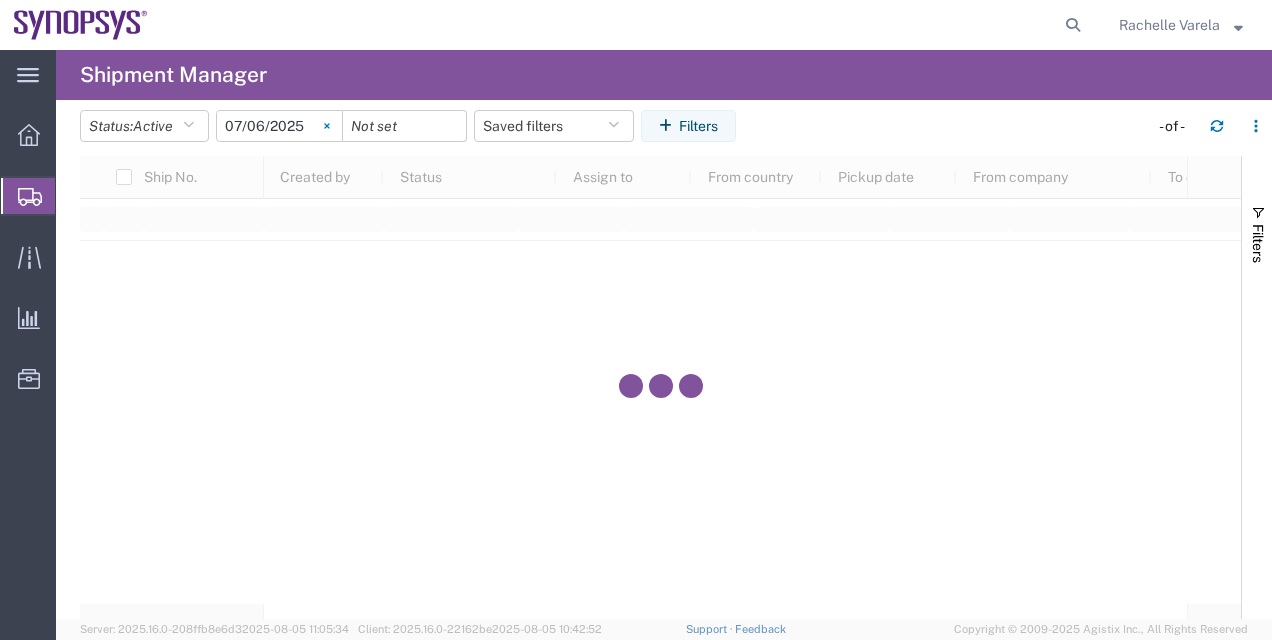 click at bounding box center [327, 126] 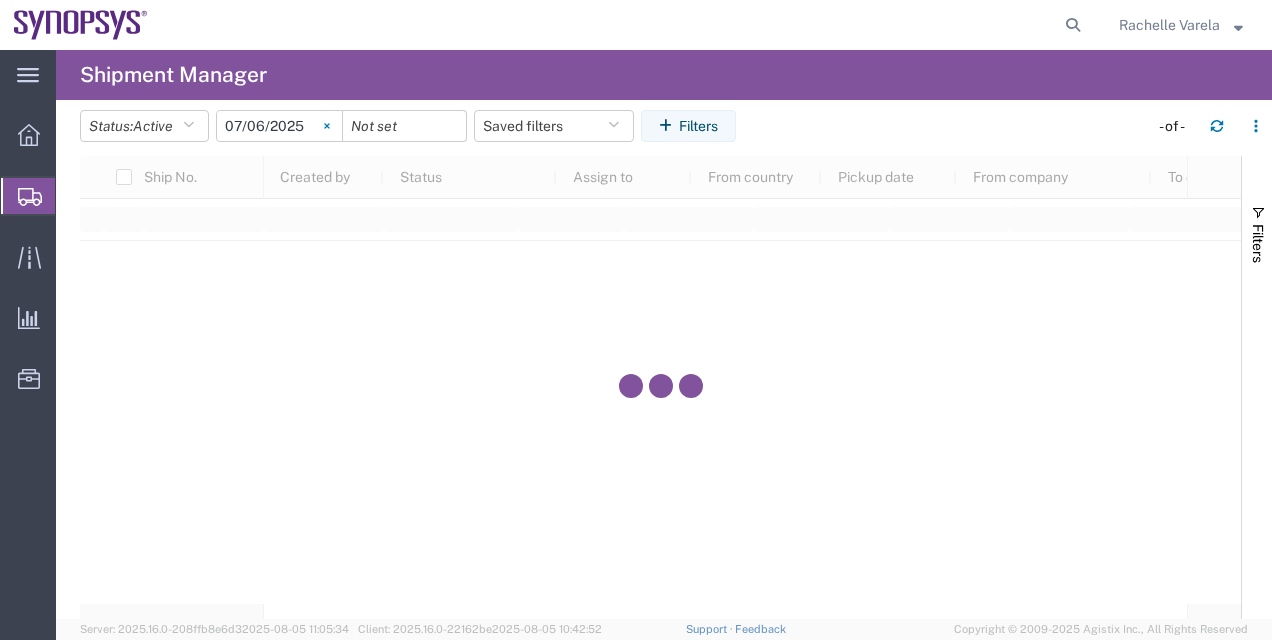 type 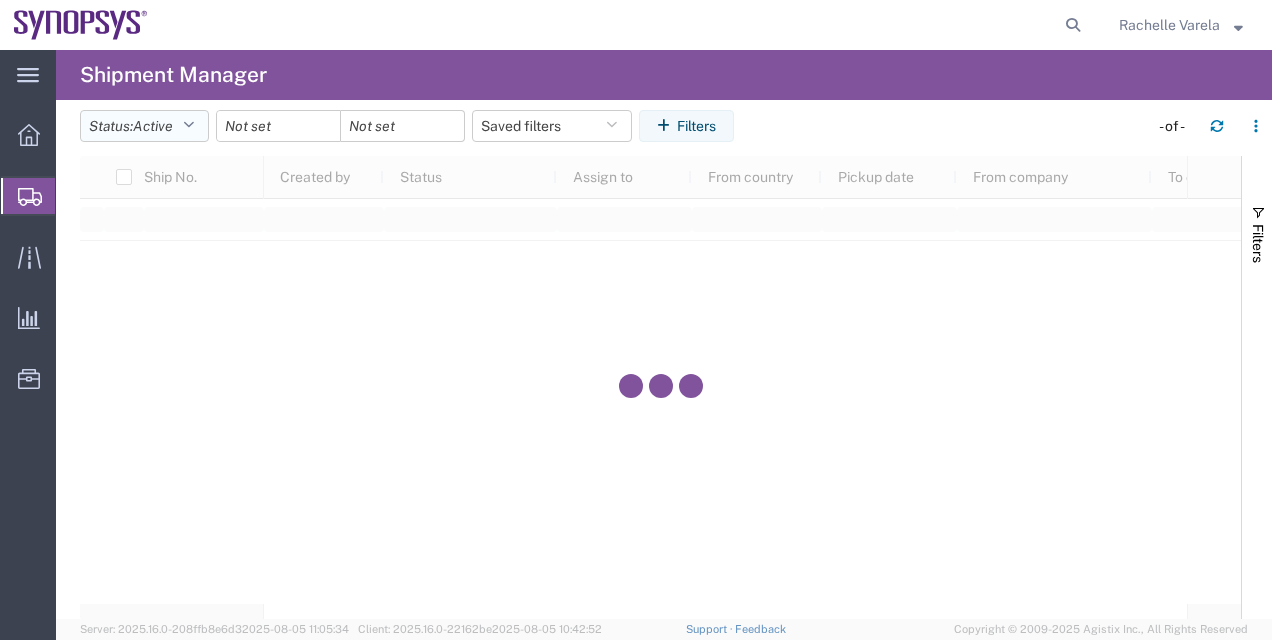 click on "Active" 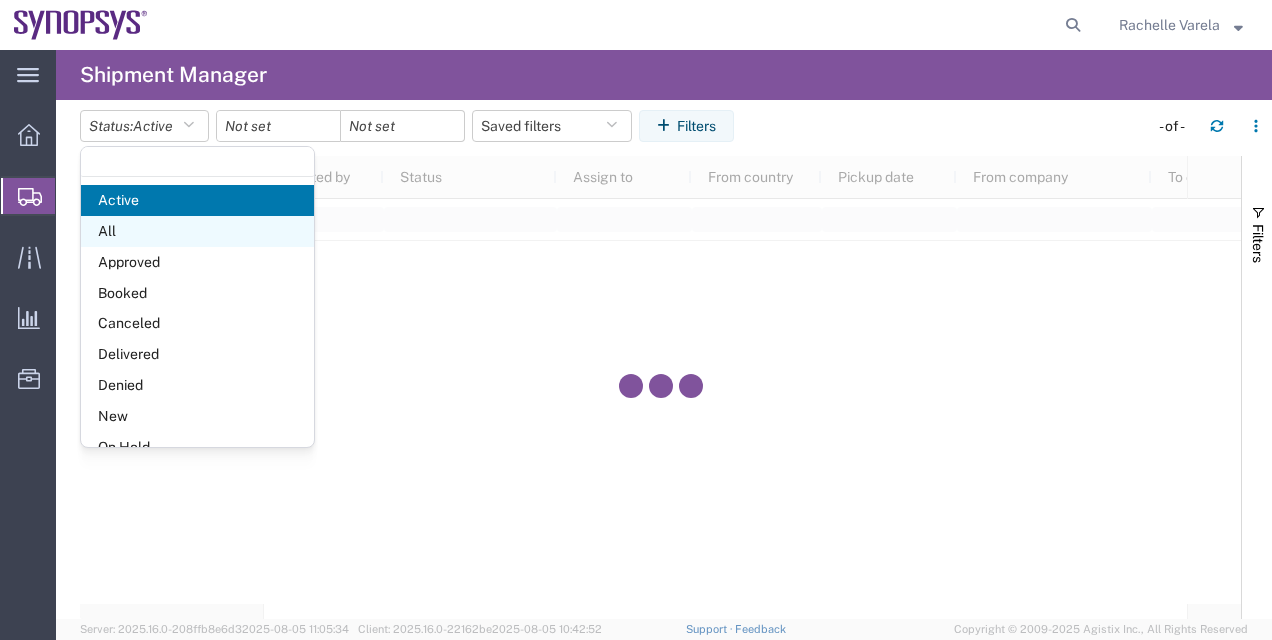 click on "All" 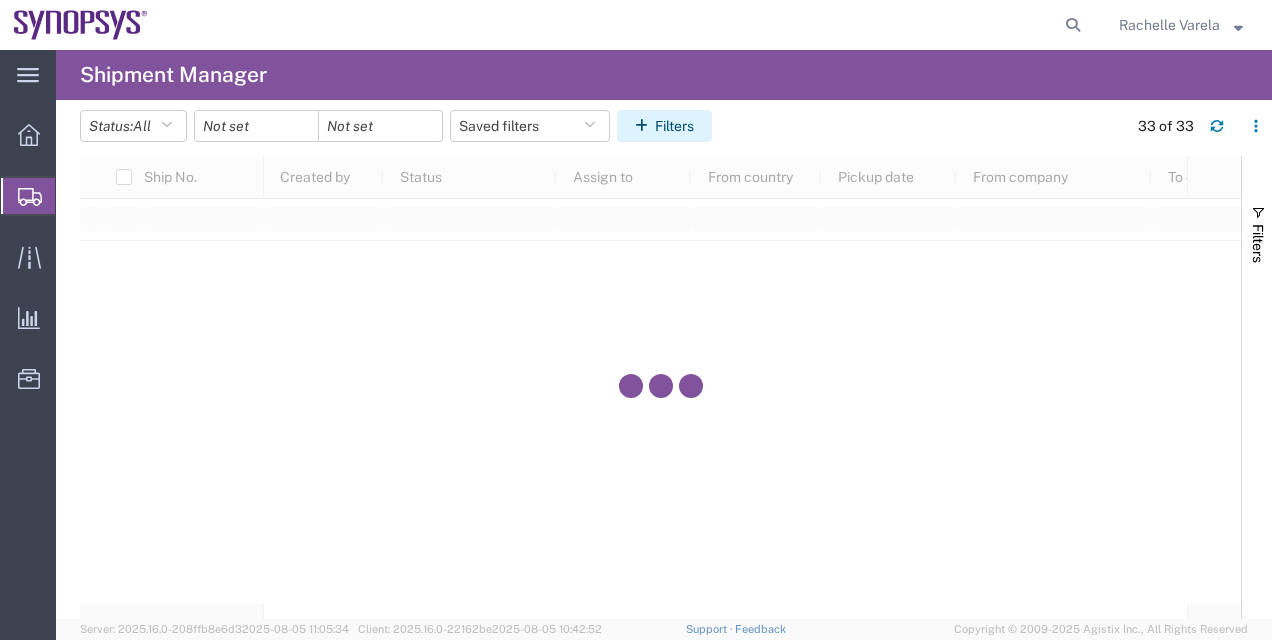 click 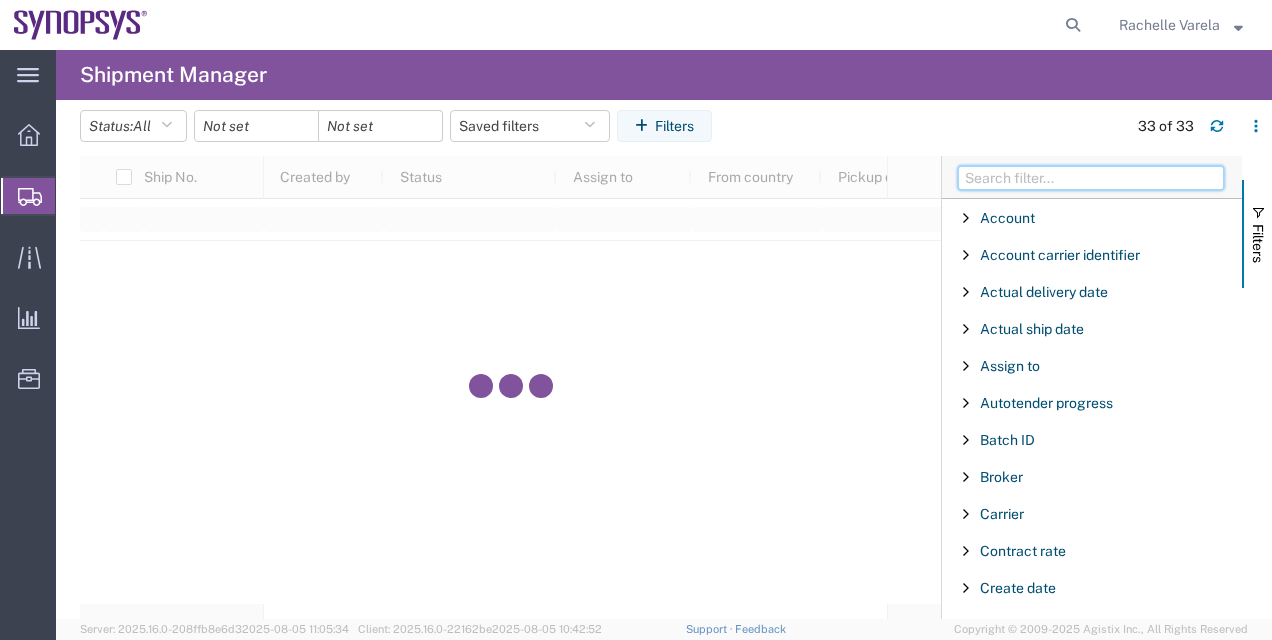 click at bounding box center (1091, 178) 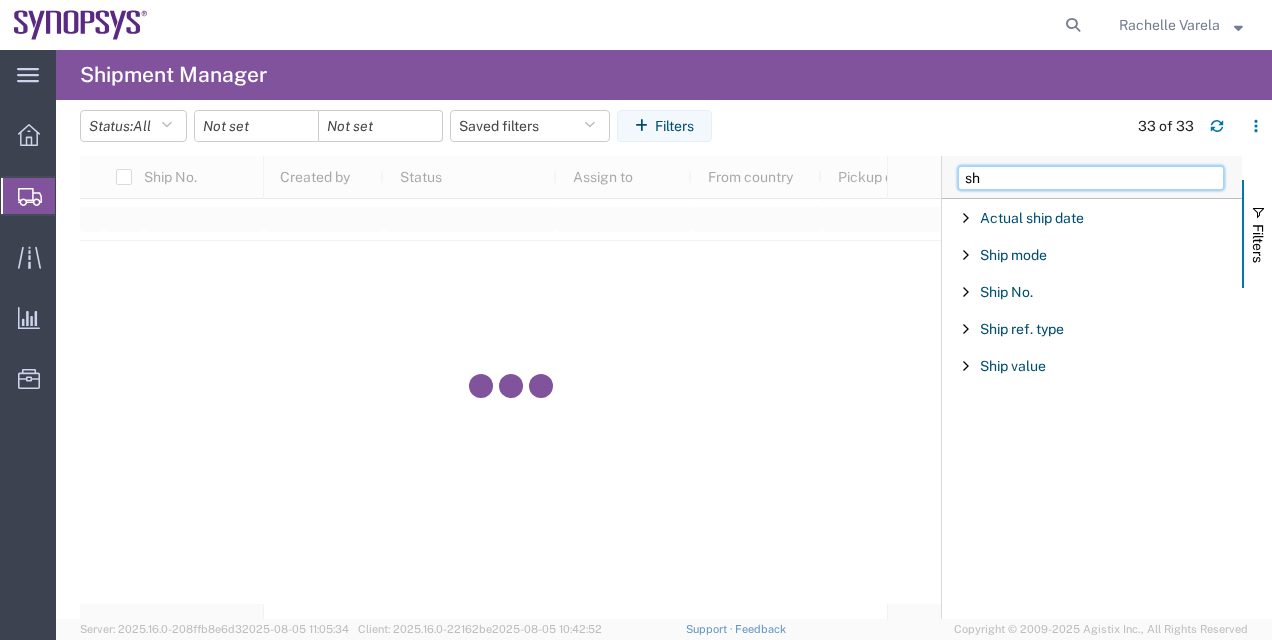 type on "s" 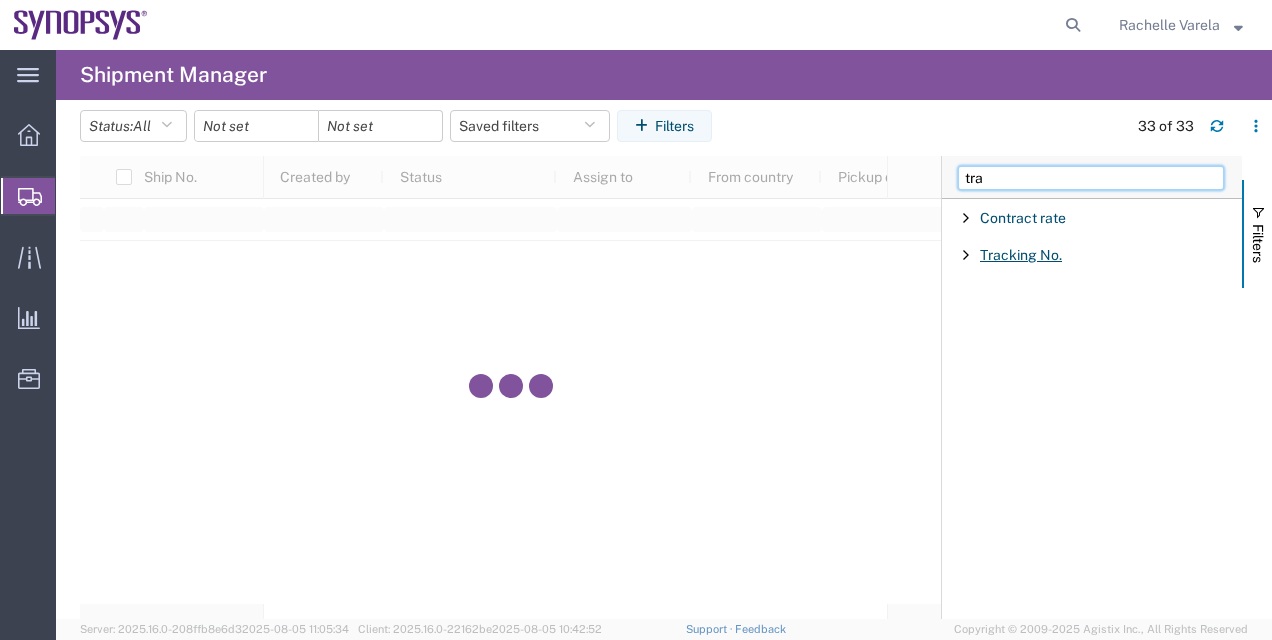 type on "tra" 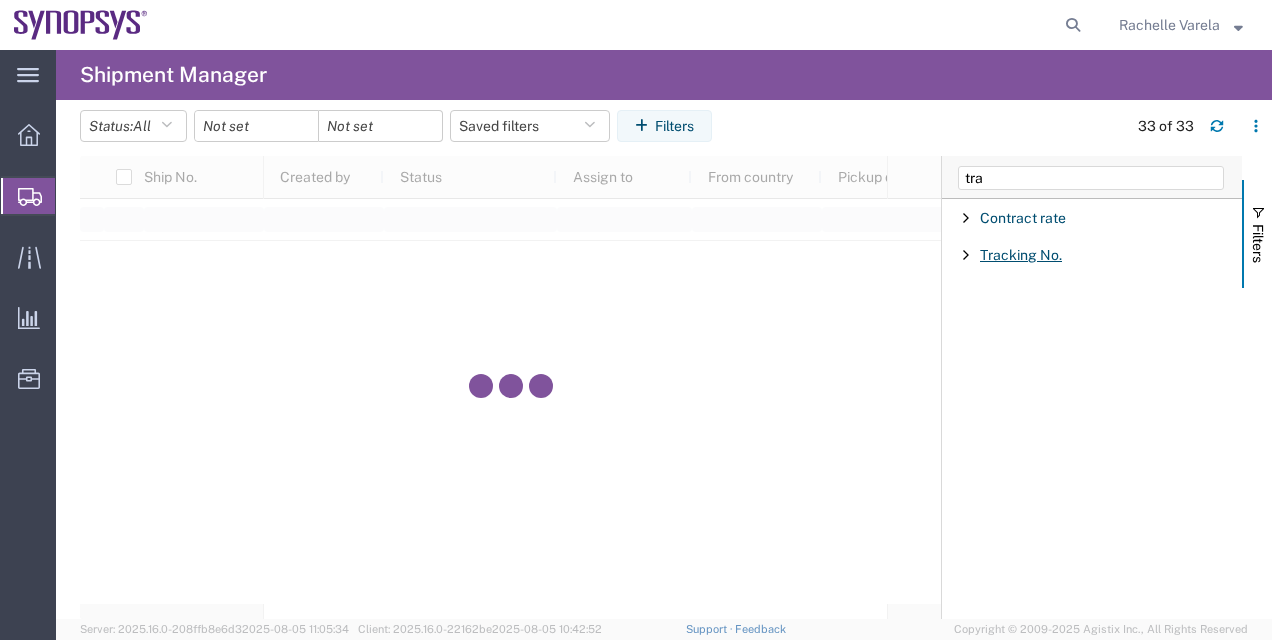 click on "Tracking No." at bounding box center (1021, 255) 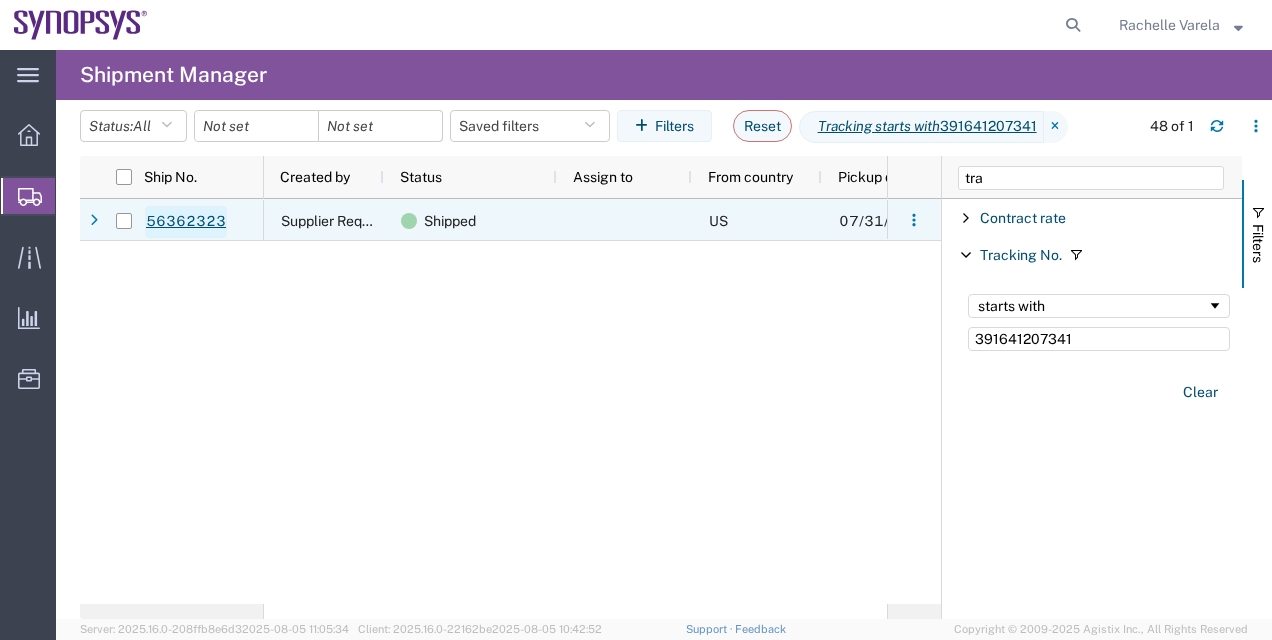 type on "391641207341" 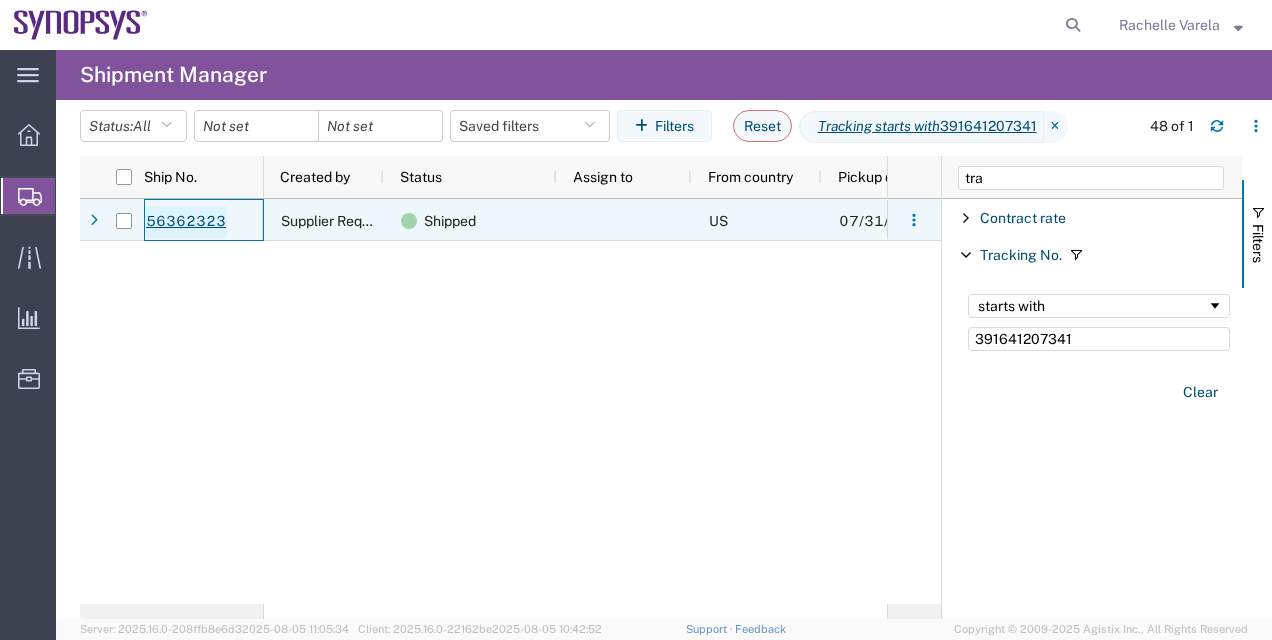 click on "56362323" 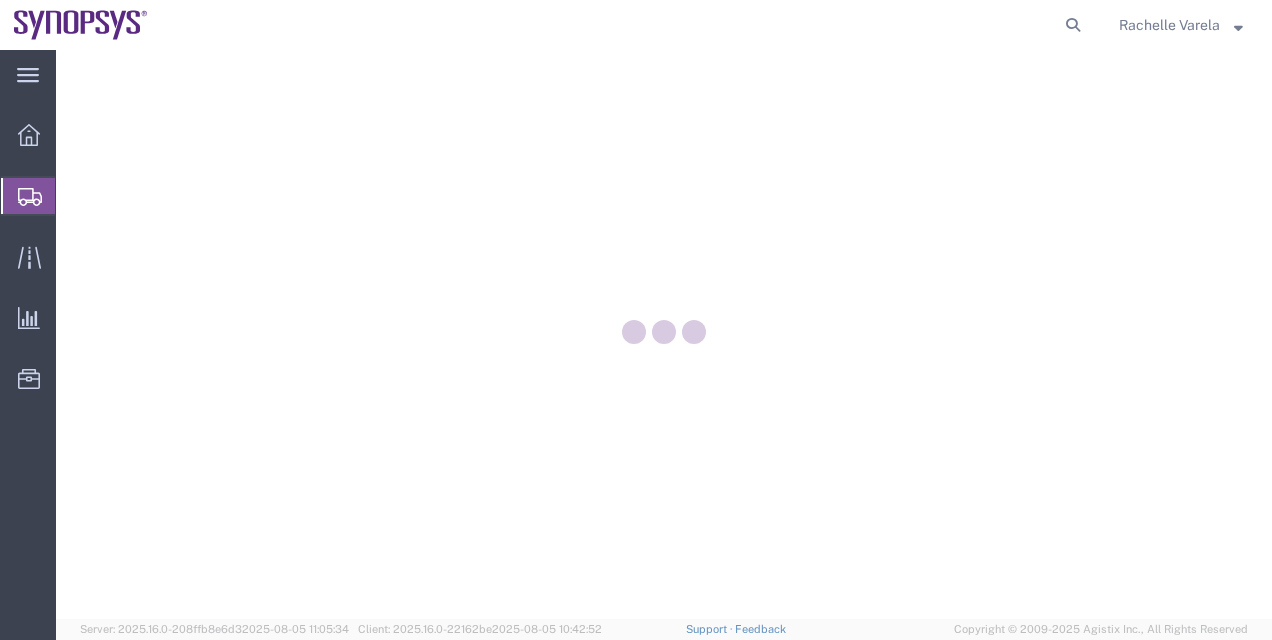 scroll, scrollTop: 0, scrollLeft: 0, axis: both 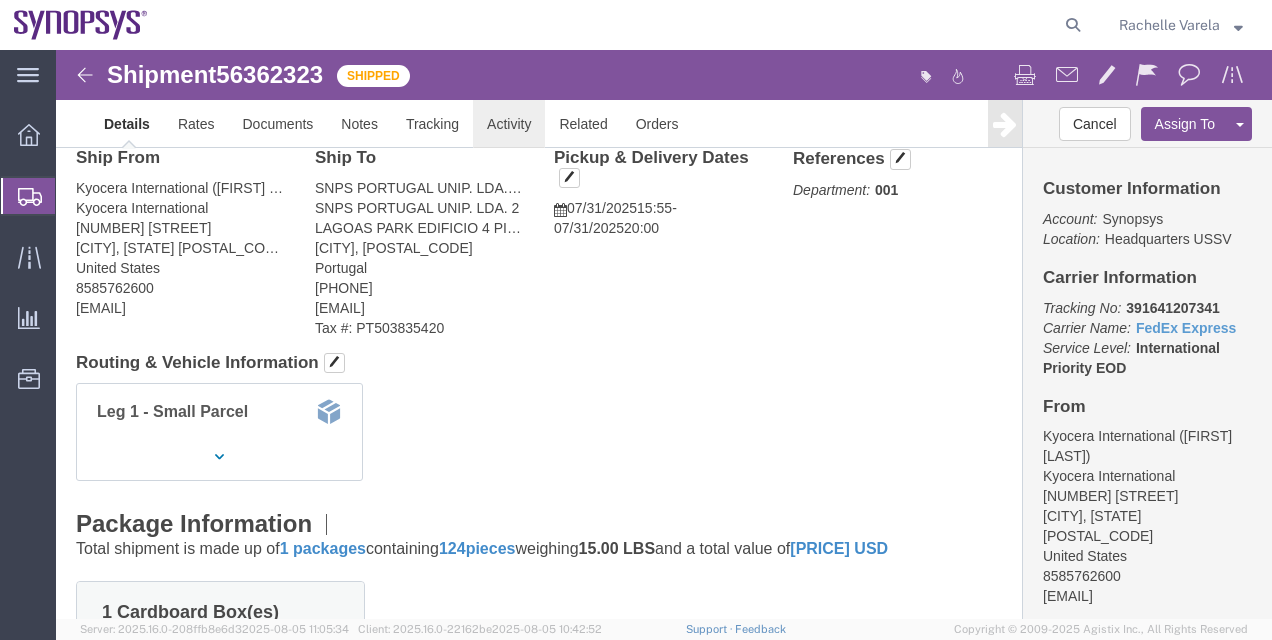 click on "Activity" 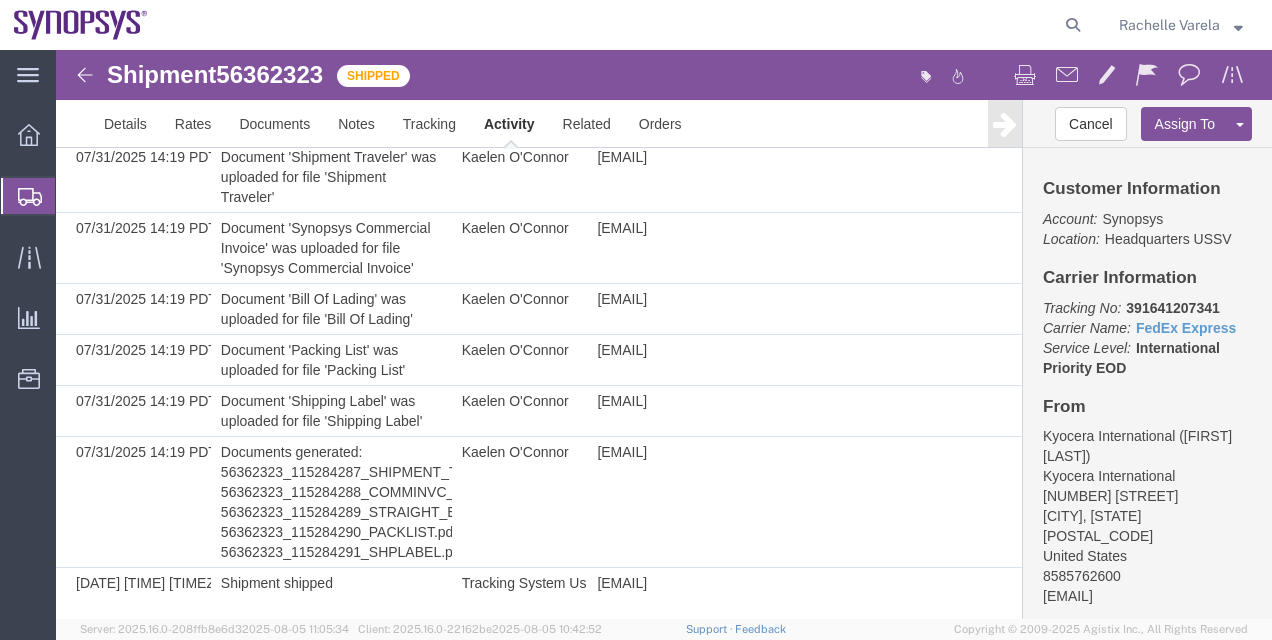scroll, scrollTop: 1783, scrollLeft: 0, axis: vertical 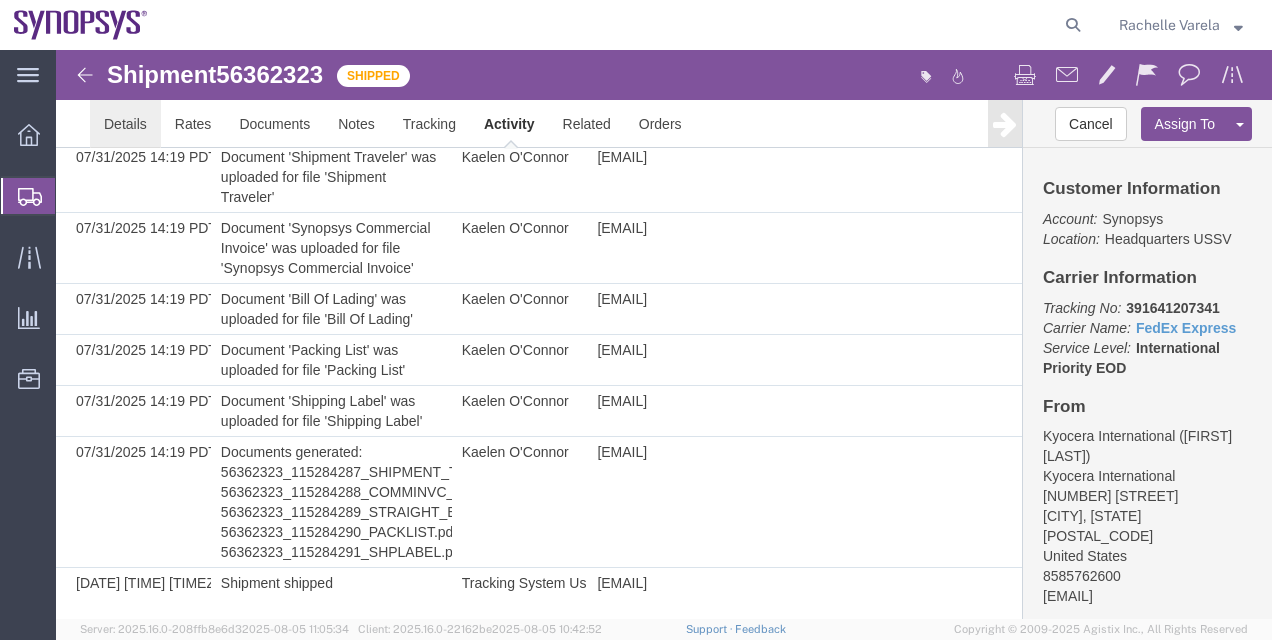 click on "Details" at bounding box center [125, 124] 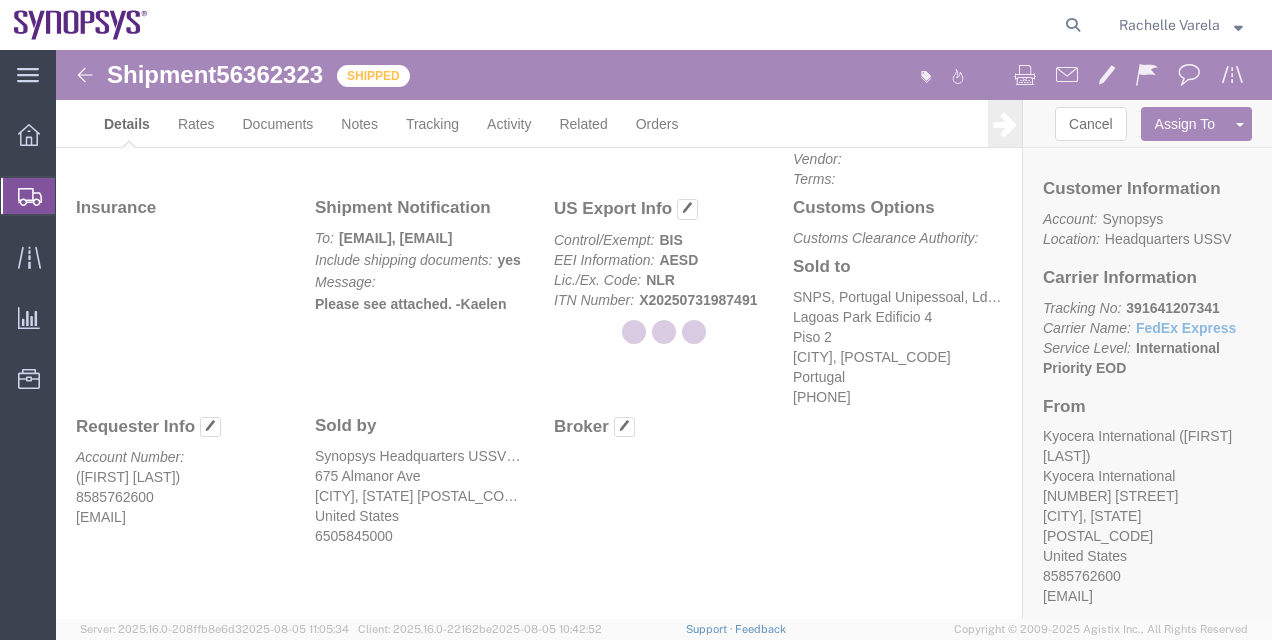 scroll, scrollTop: 1234, scrollLeft: 0, axis: vertical 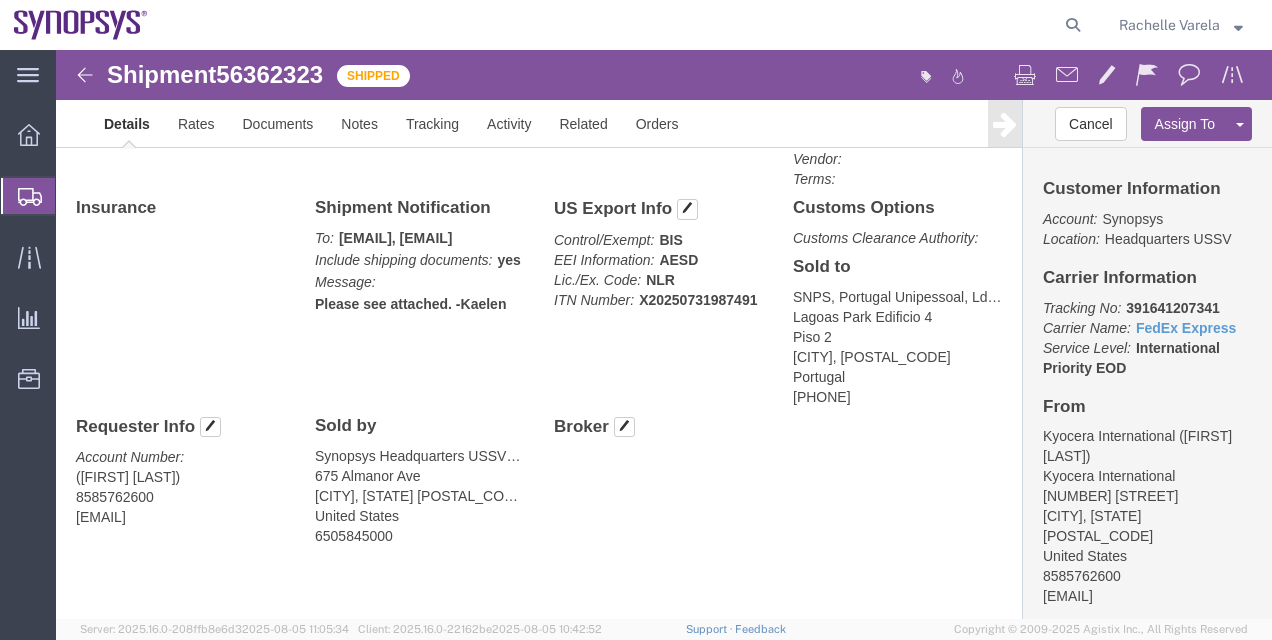 drag, startPoint x: 21, startPoint y: 469, endPoint x: 214, endPoint y: 469, distance: 193 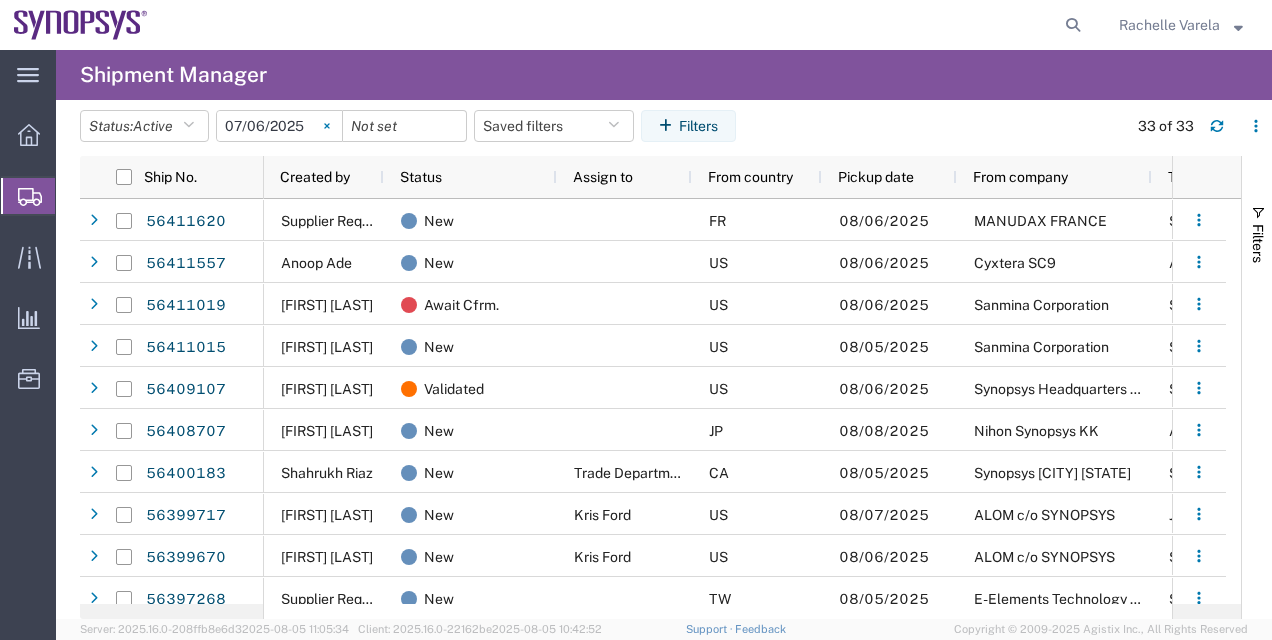 click at bounding box center (327, 126) 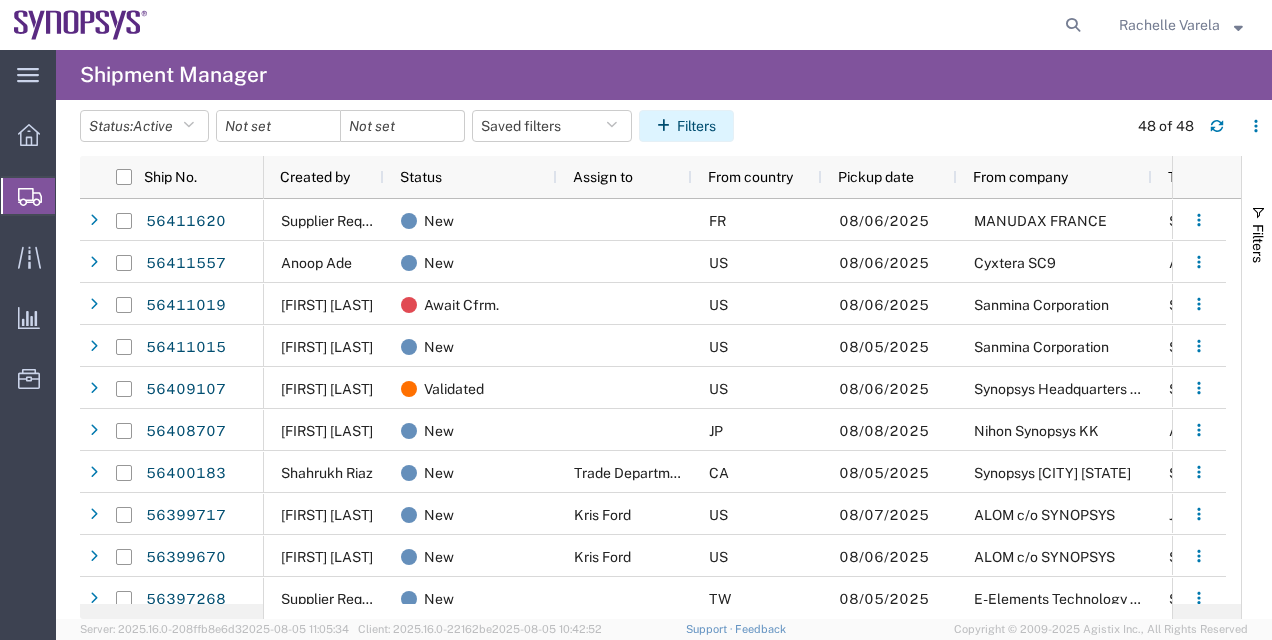 click on "Filters" 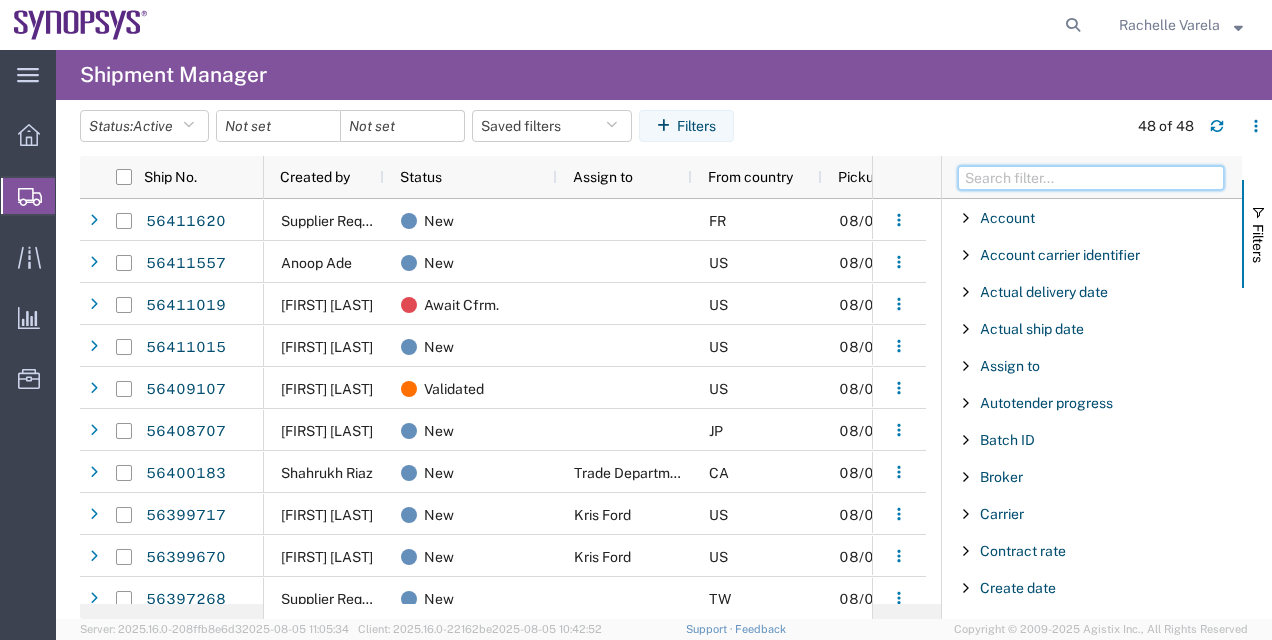 click at bounding box center (1091, 178) 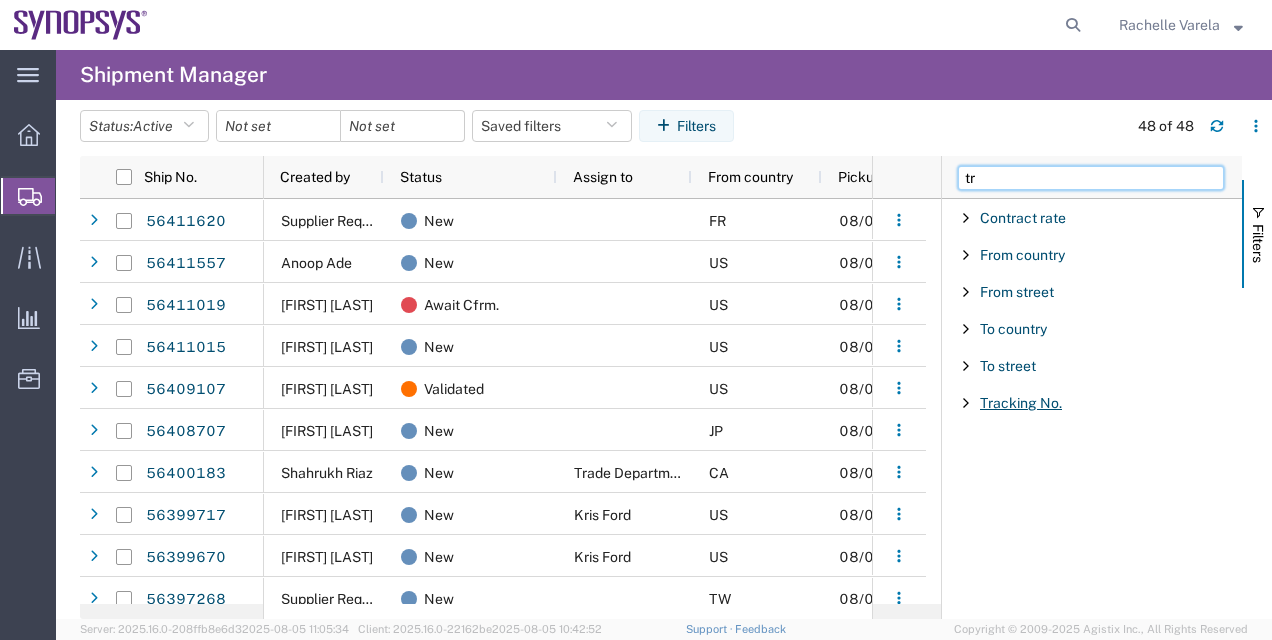 type on "tr" 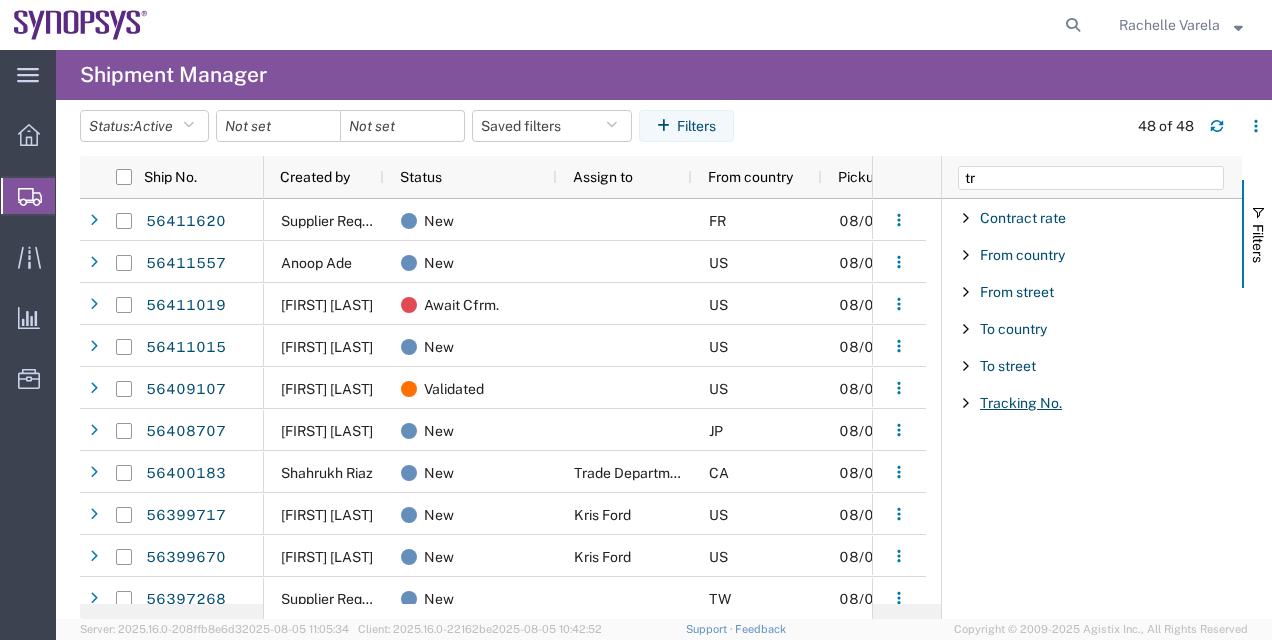 click on "Tracking No." at bounding box center (1021, 403) 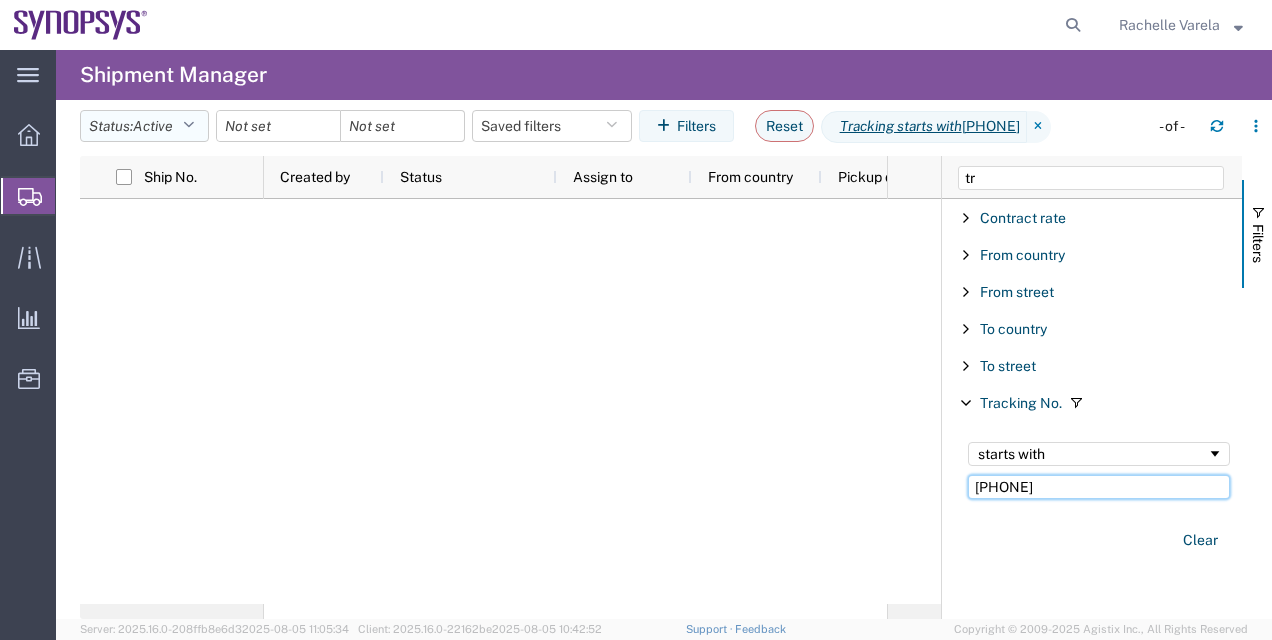 type on "391471047900" 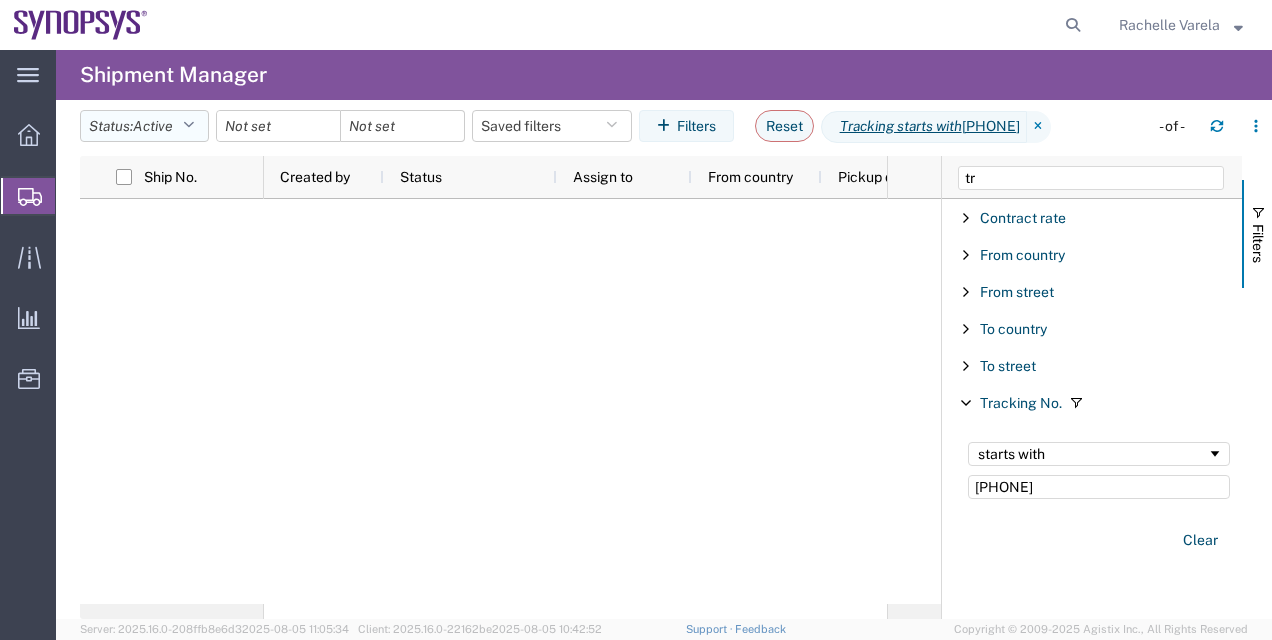click on "Status:  Active" 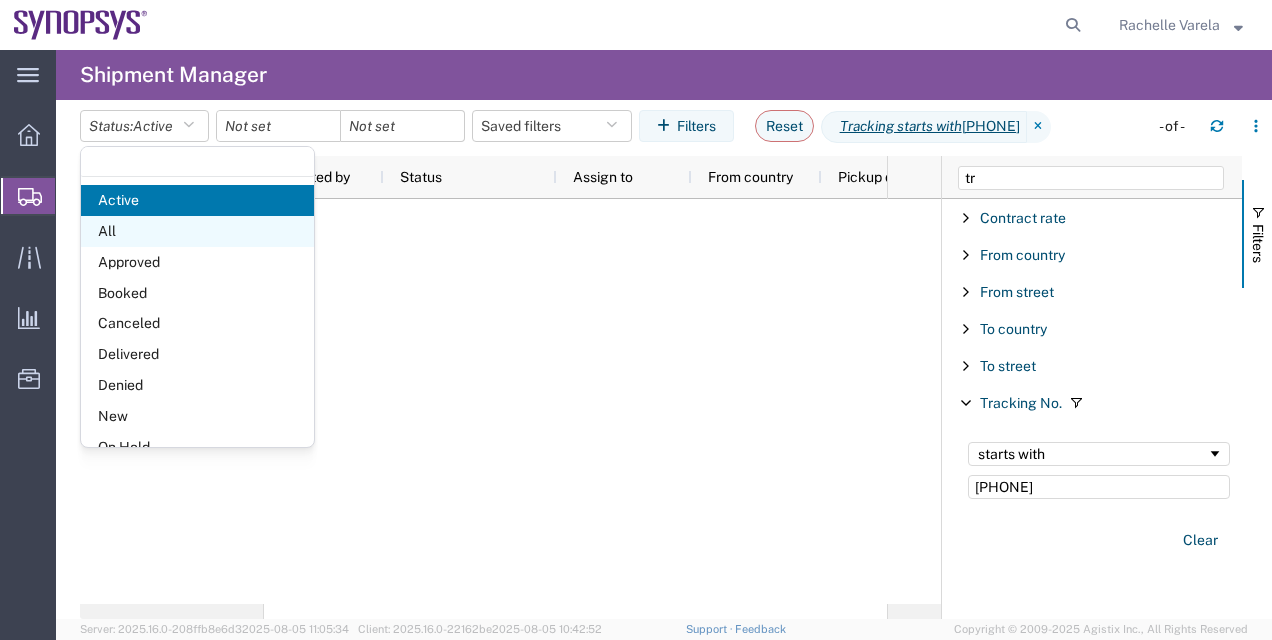 click on "All" 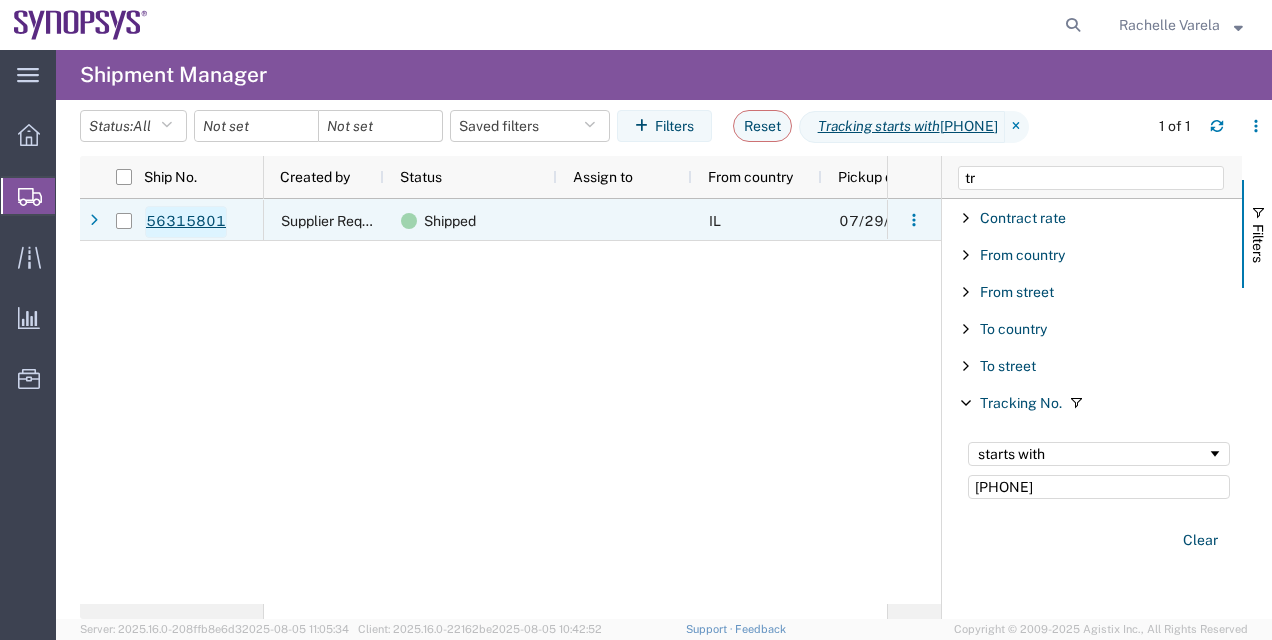 click on "56315801" 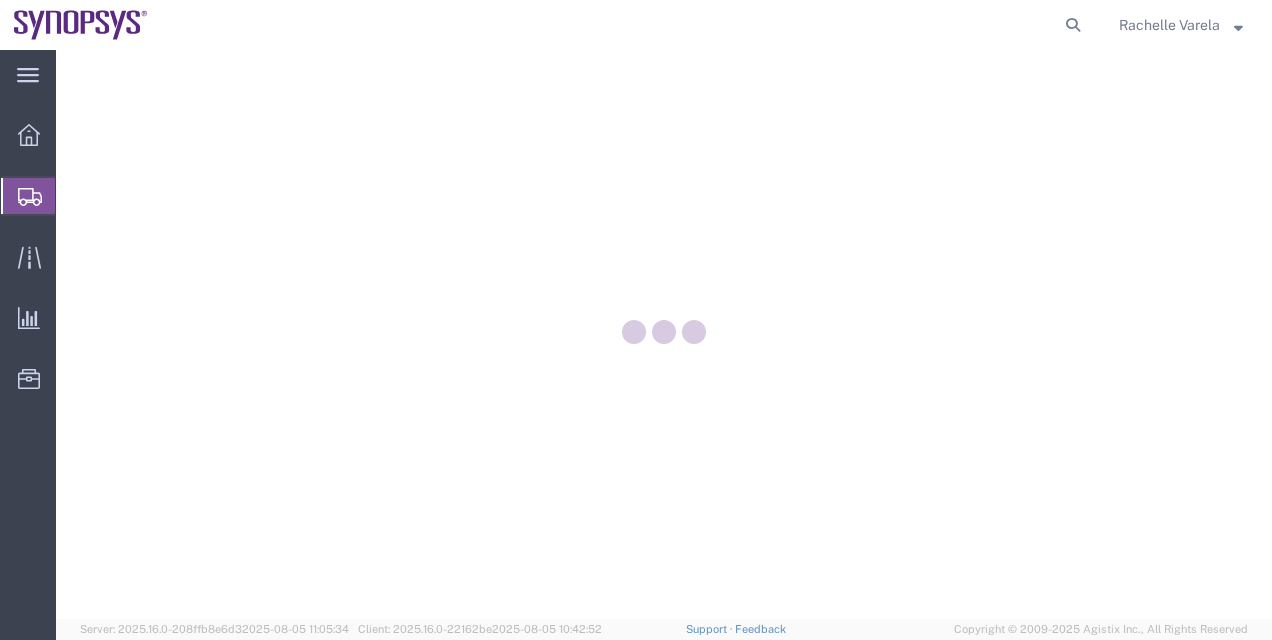 scroll, scrollTop: 0, scrollLeft: 0, axis: both 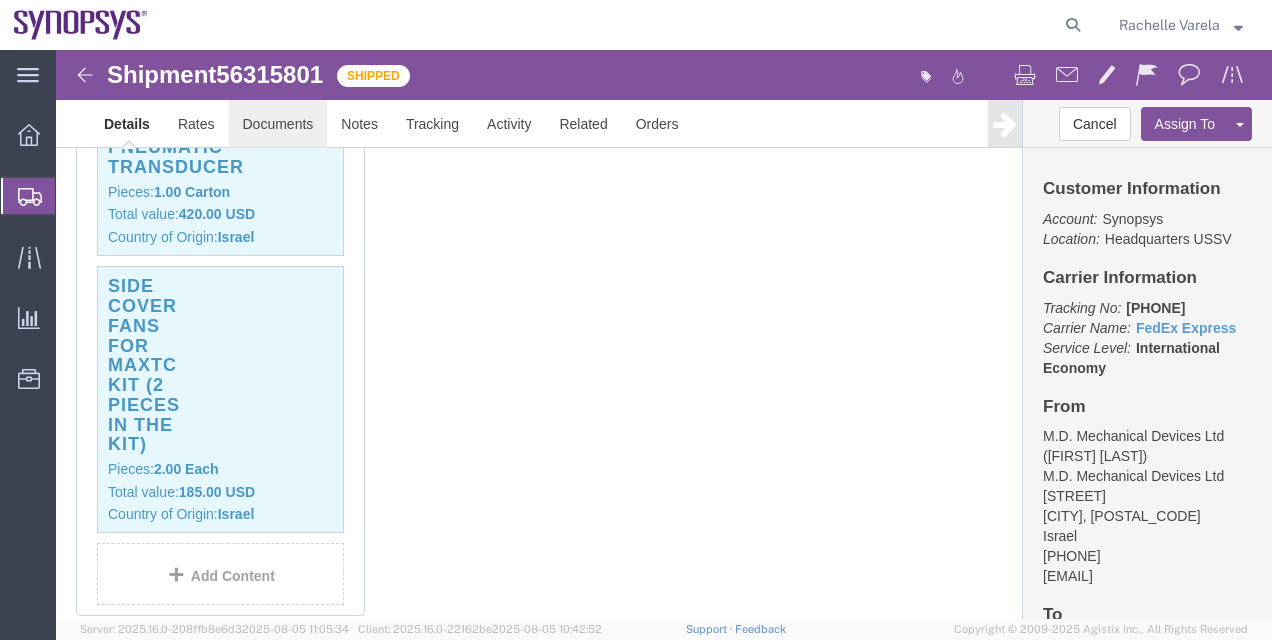 click on "Documents" 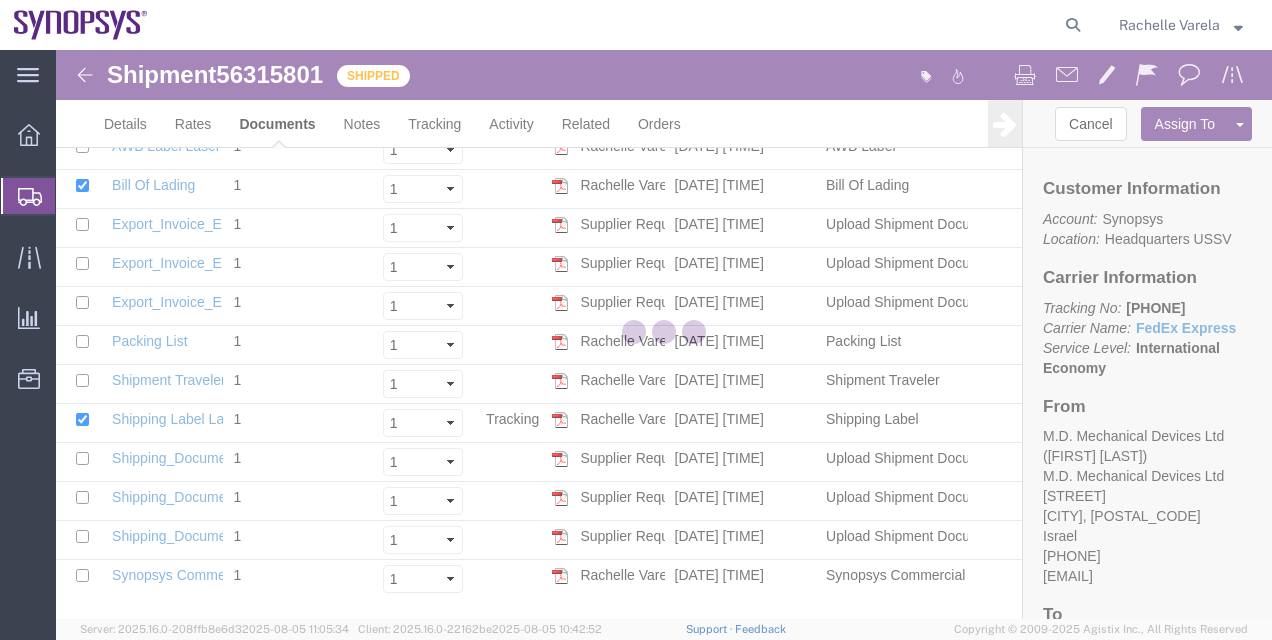 scroll, scrollTop: 144, scrollLeft: 0, axis: vertical 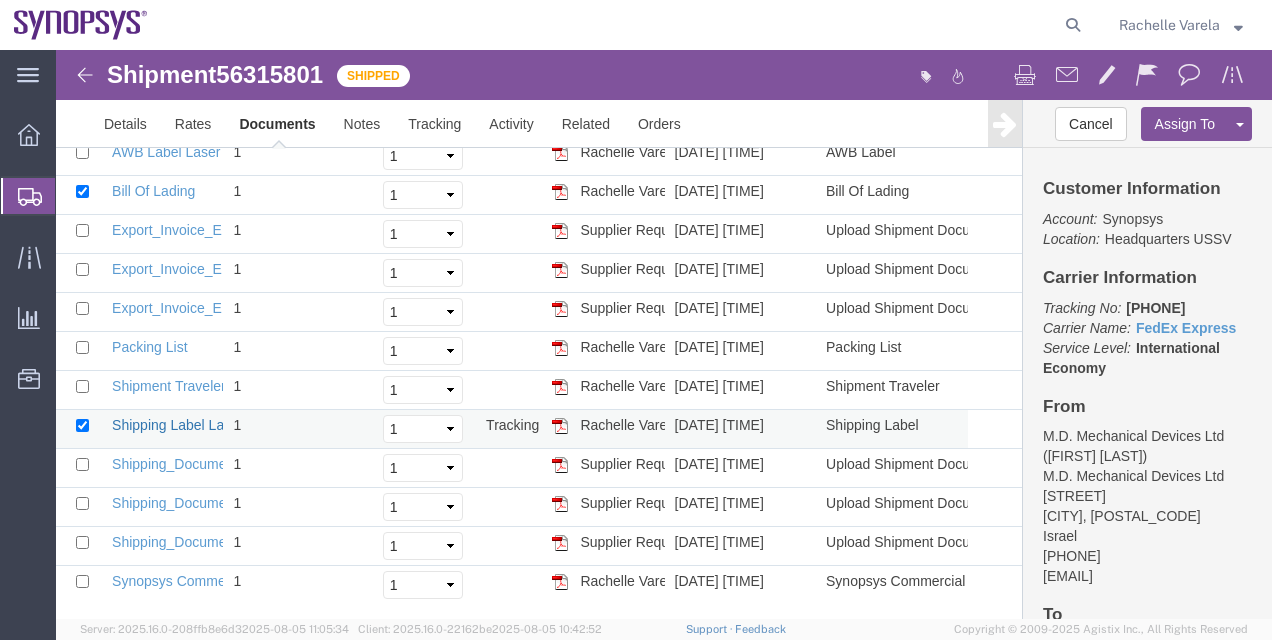 click on "Shipping Label Laser" at bounding box center [178, 425] 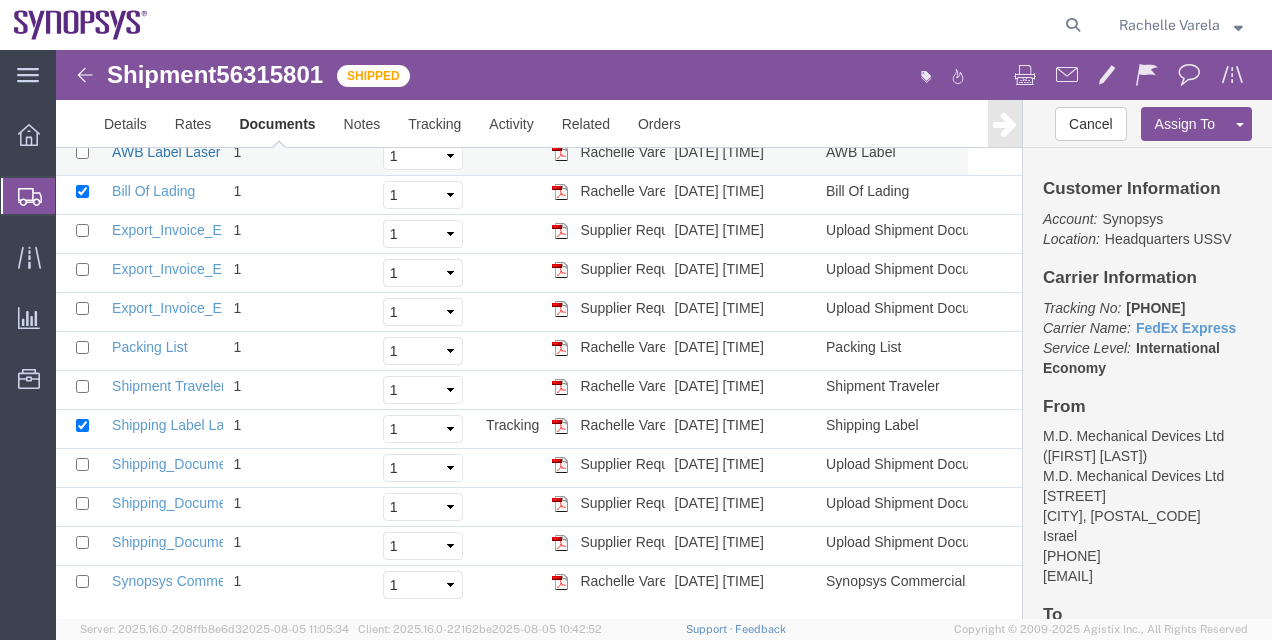 click on "AWB Label Laser" at bounding box center (166, 152) 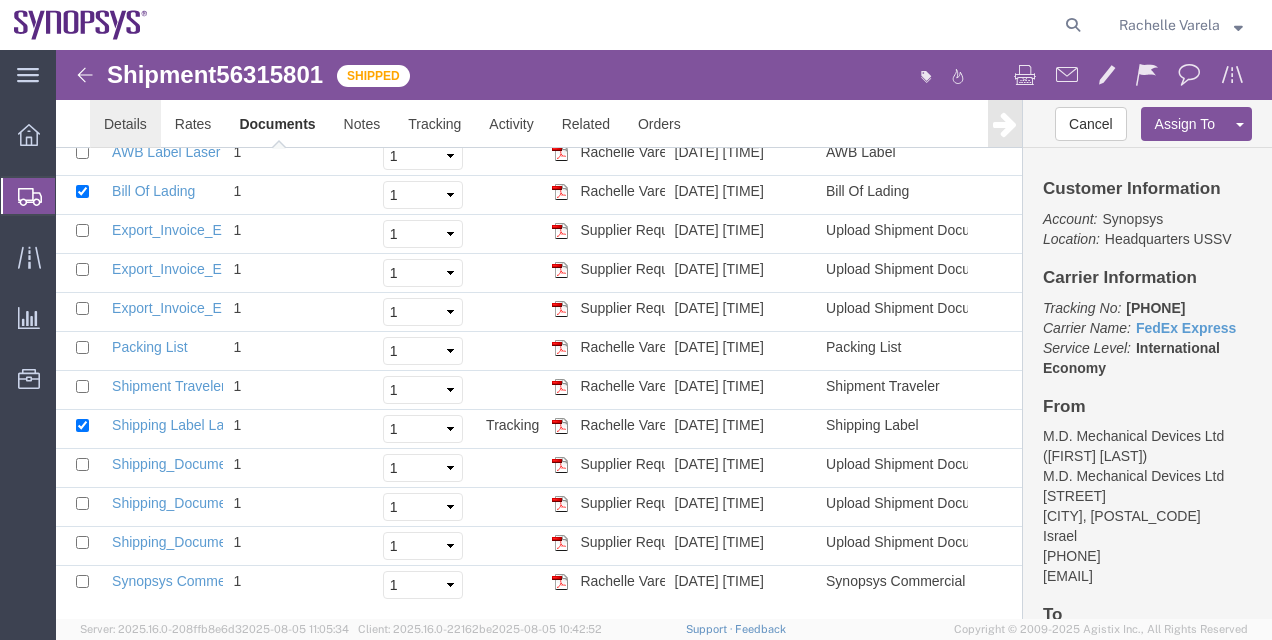 click on "Details" at bounding box center (125, 124) 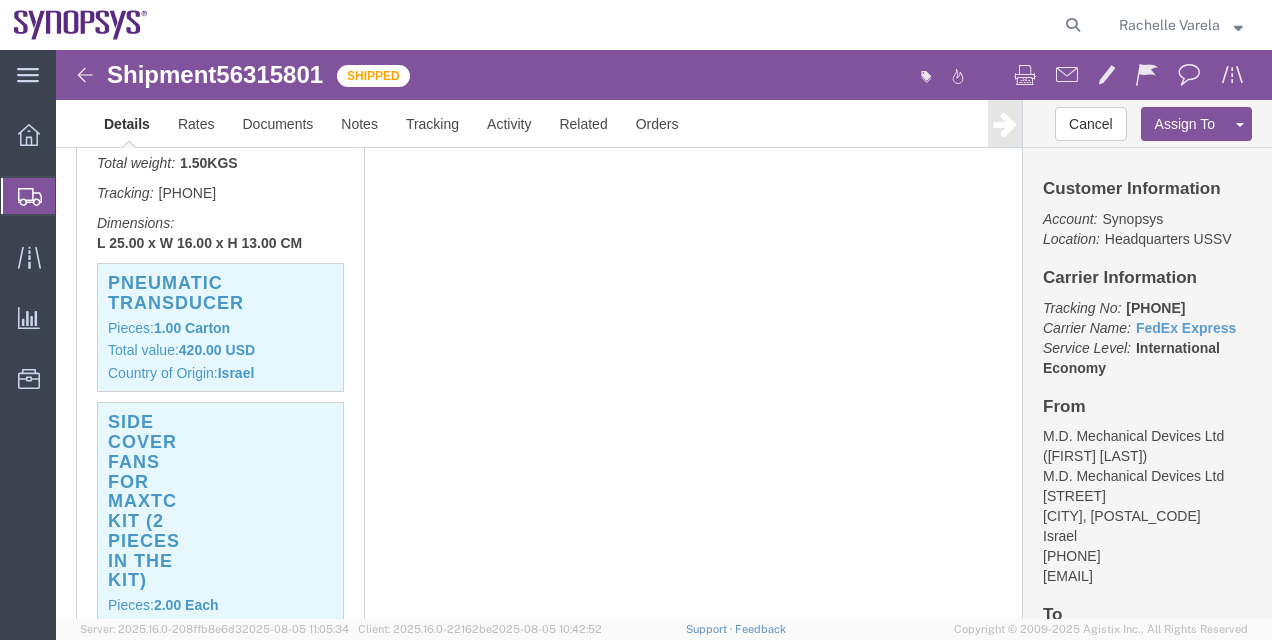 scroll, scrollTop: 586, scrollLeft: 0, axis: vertical 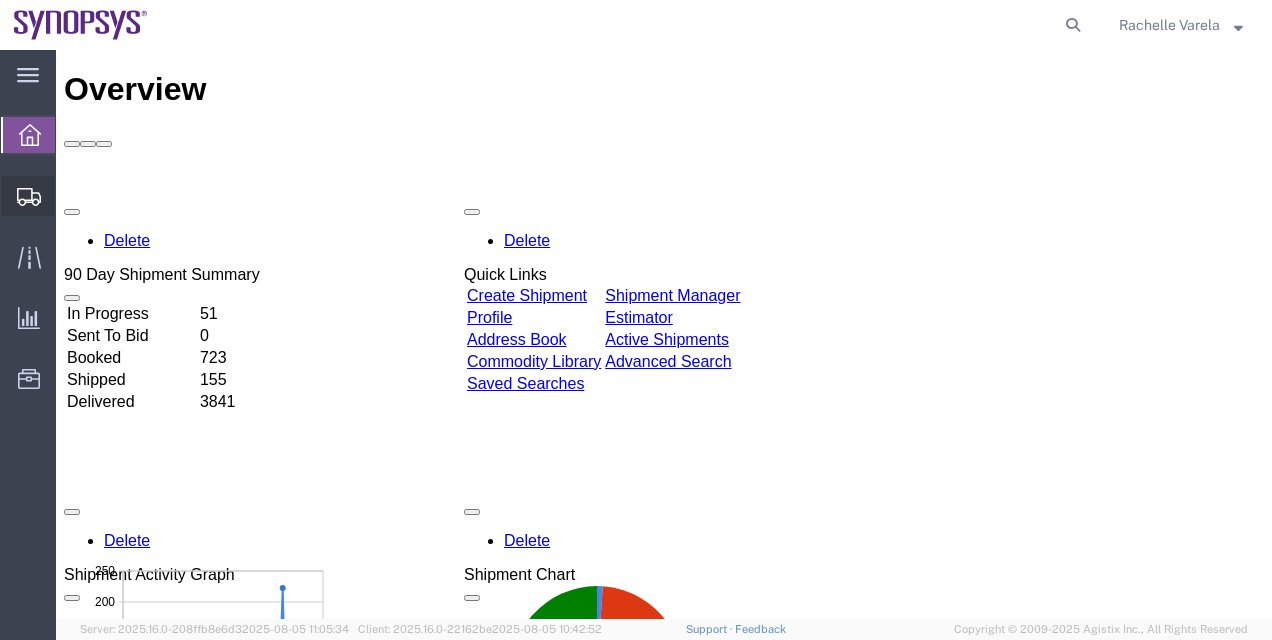 click on "Shipment Manager" 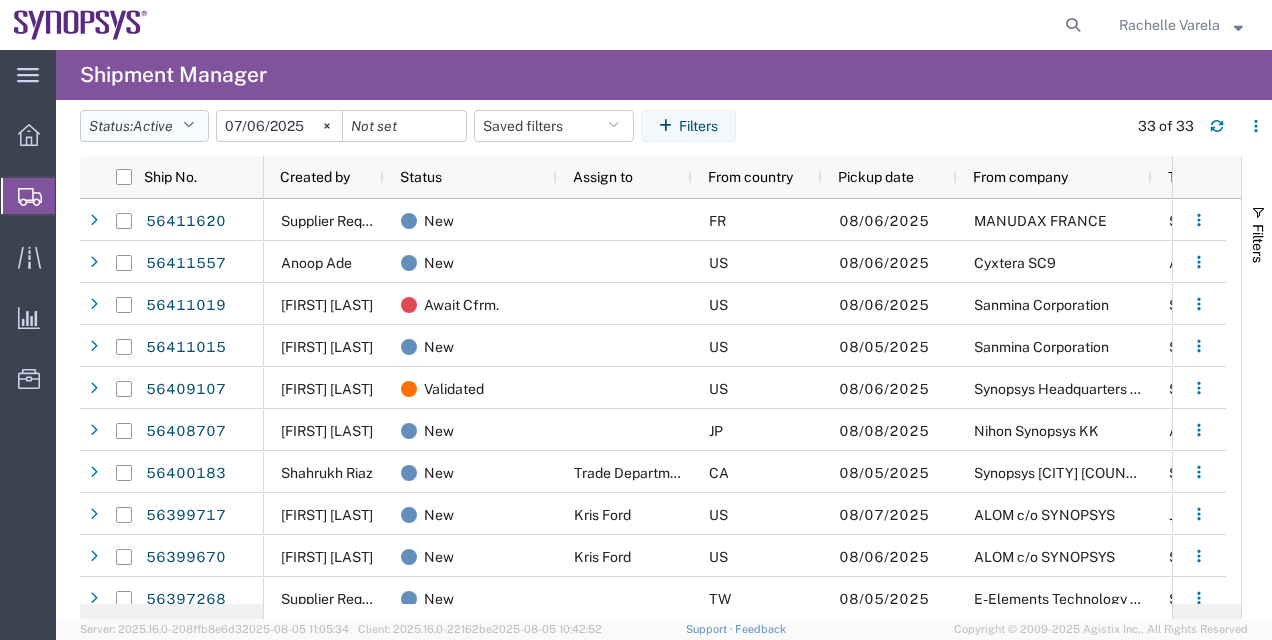 click 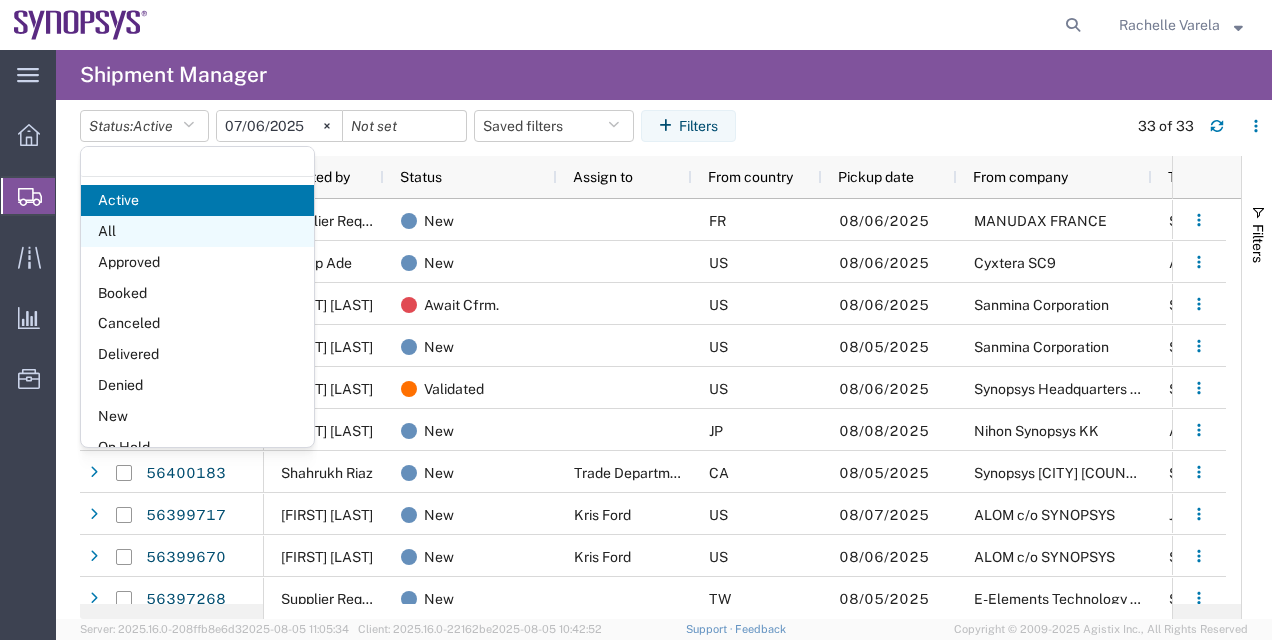 click on "All" 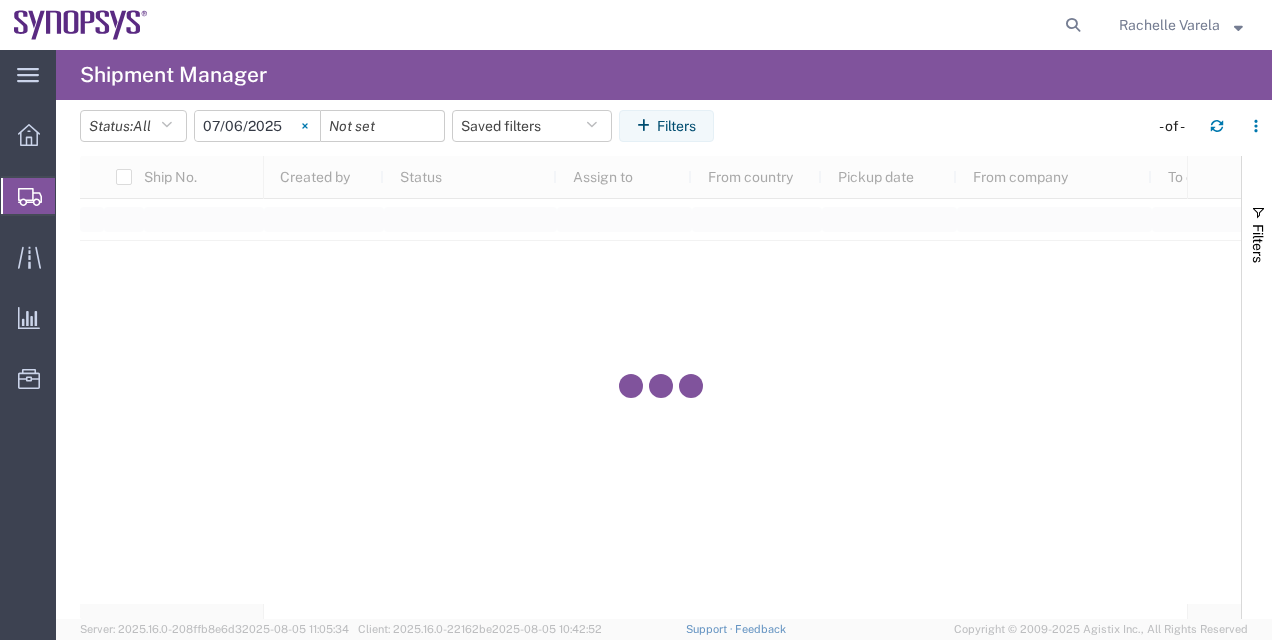 click 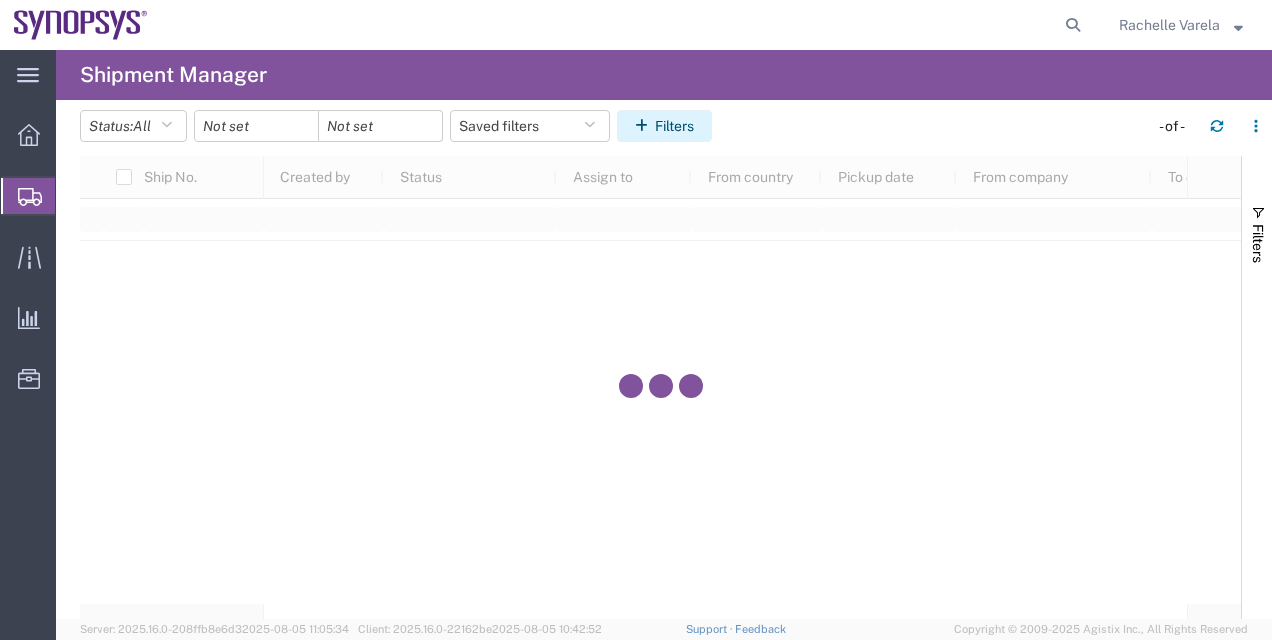 click on "Filters" 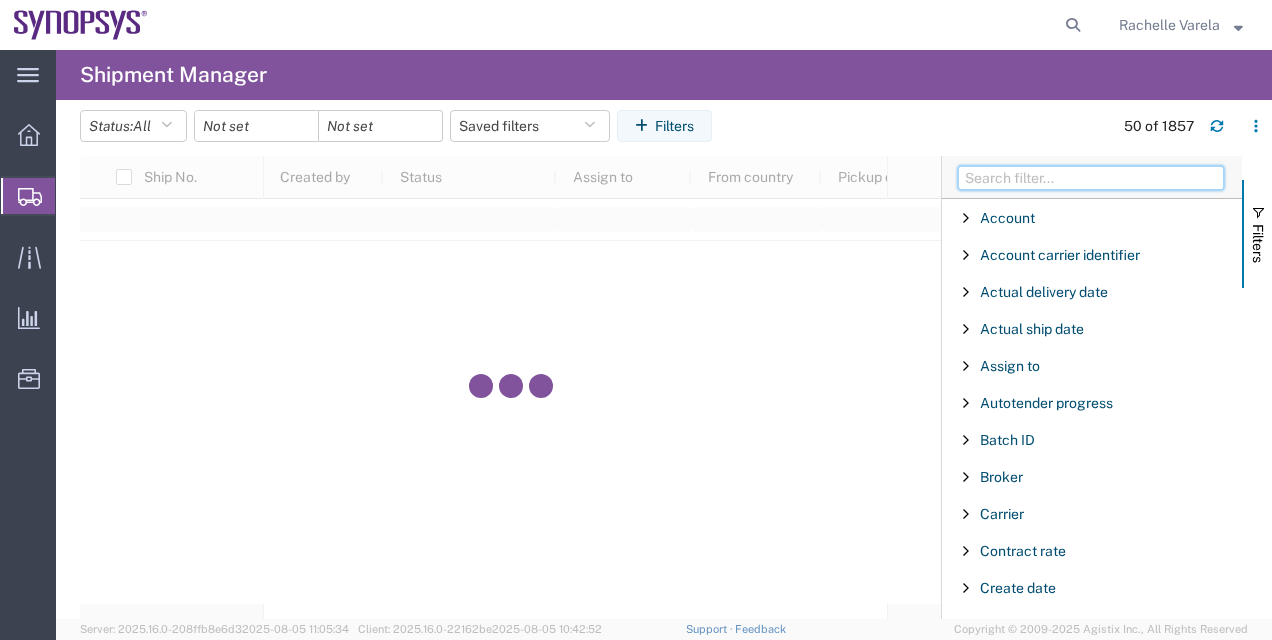 click at bounding box center (1091, 178) 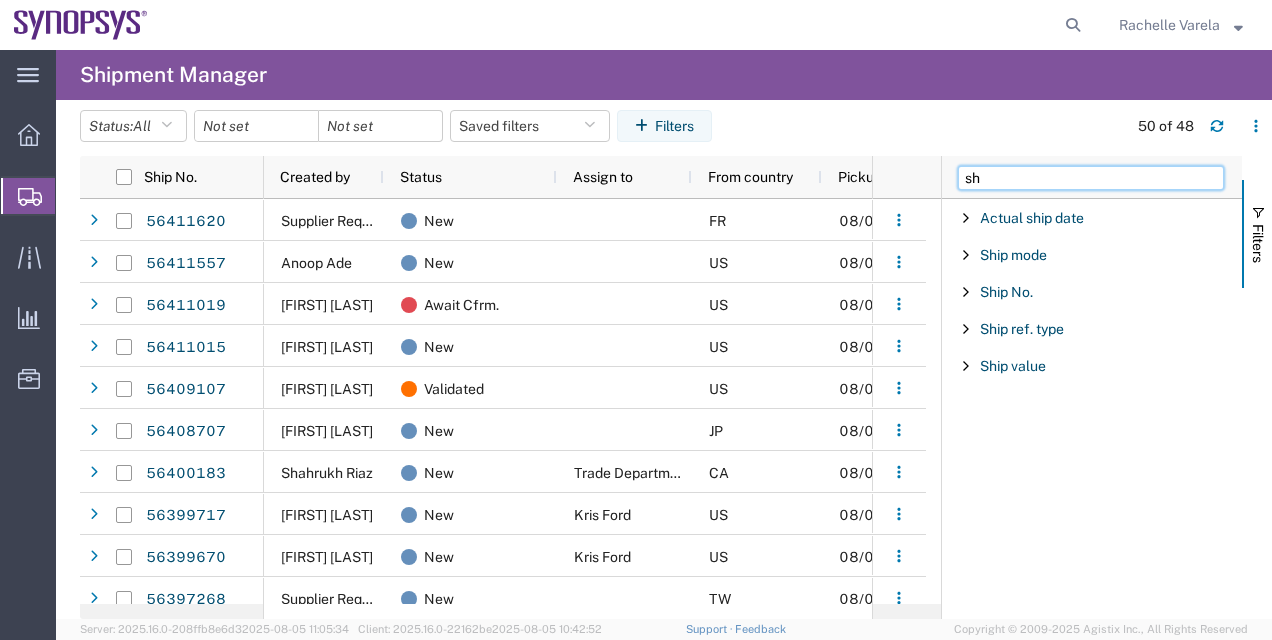 type on "s" 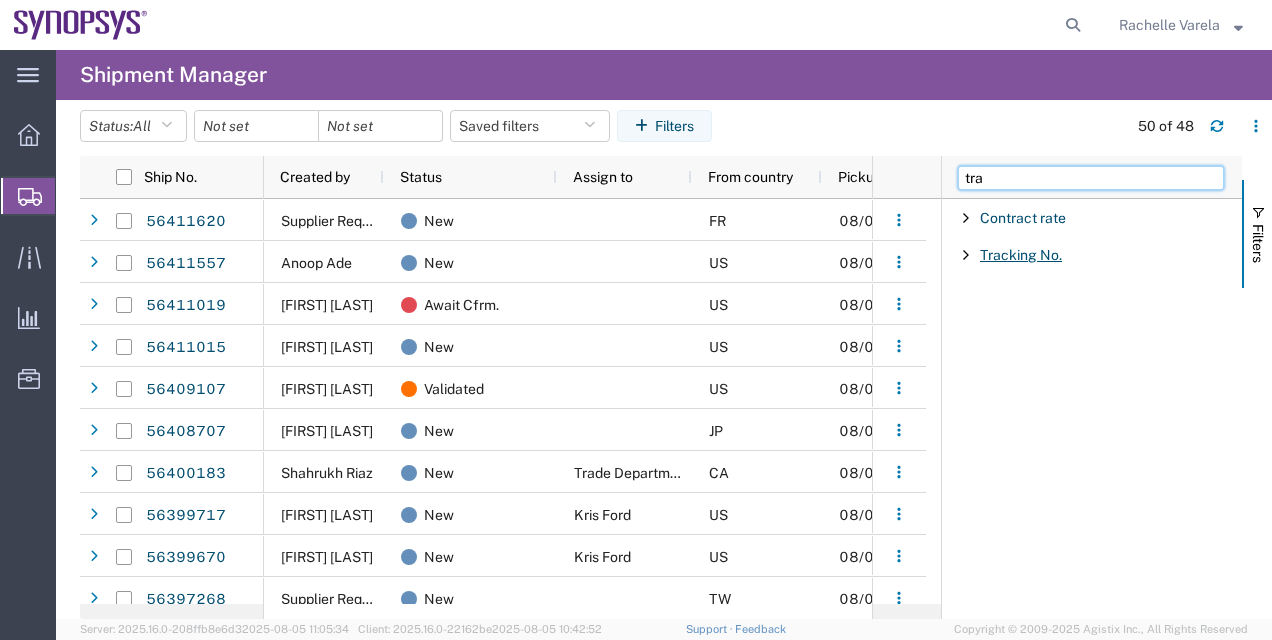 type on "tra" 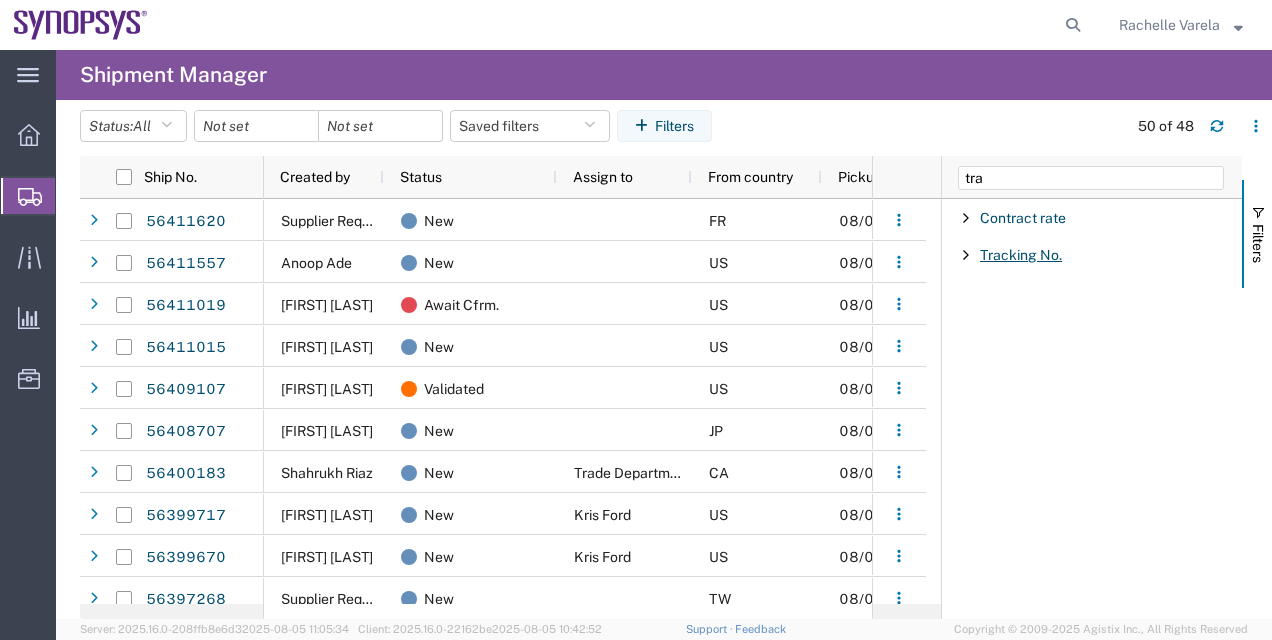 click on "Tracking No." at bounding box center [1021, 255] 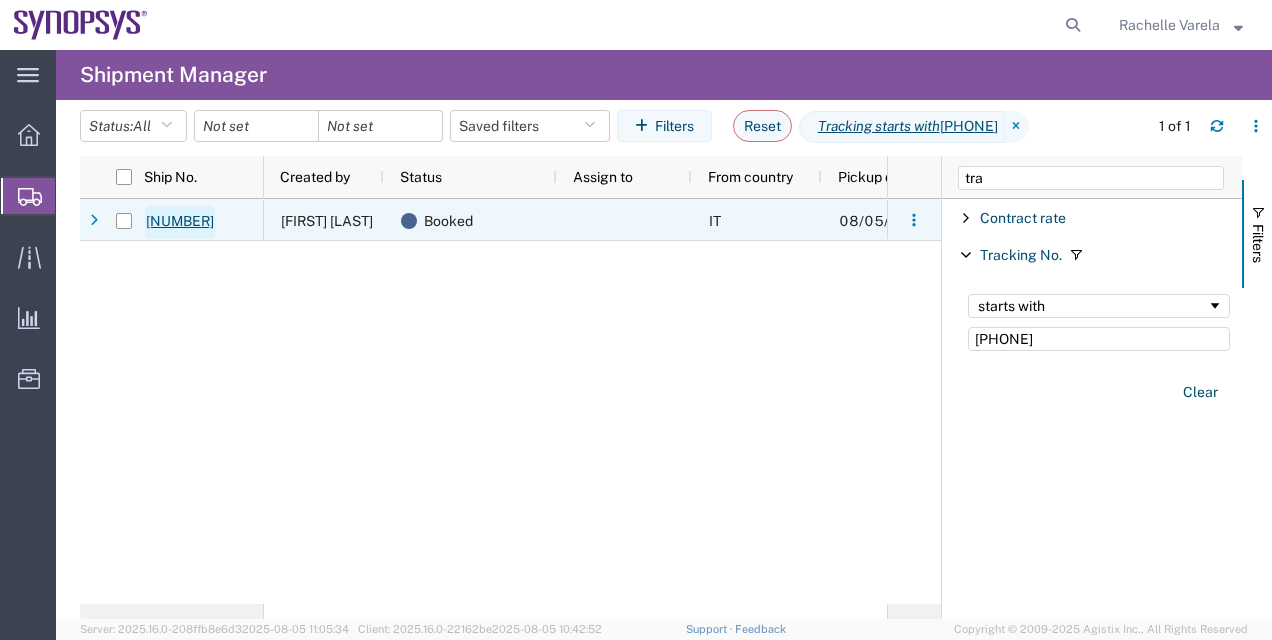 type on "[PHONE]" 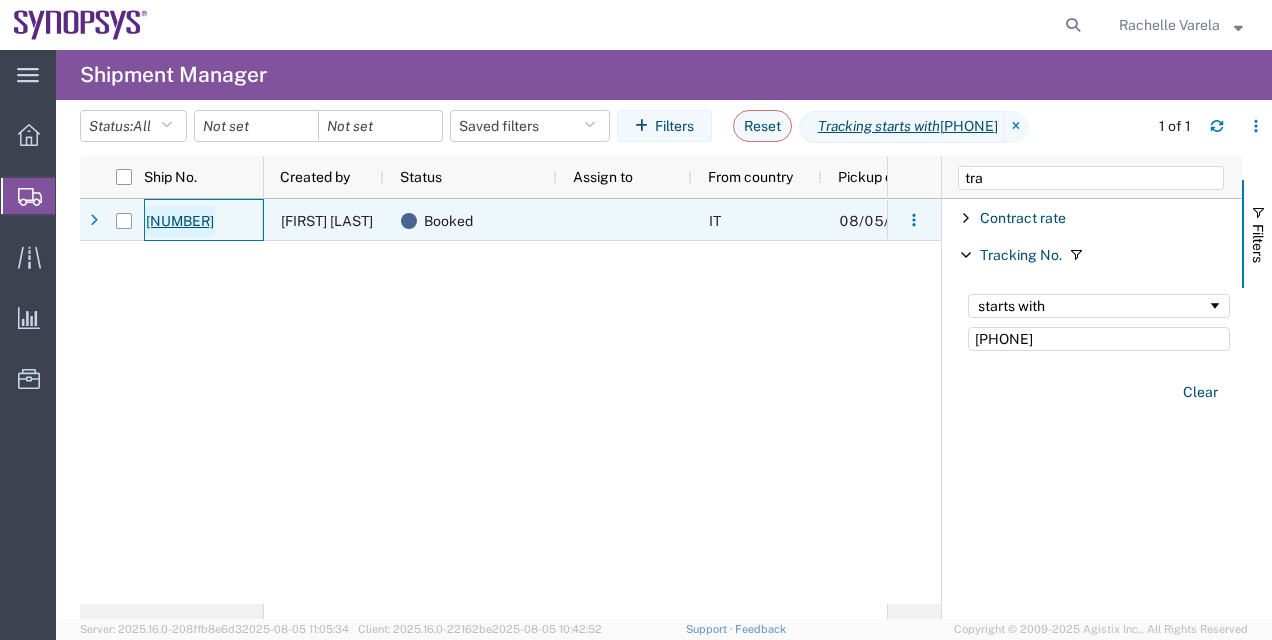 click on "[NUMBER]" 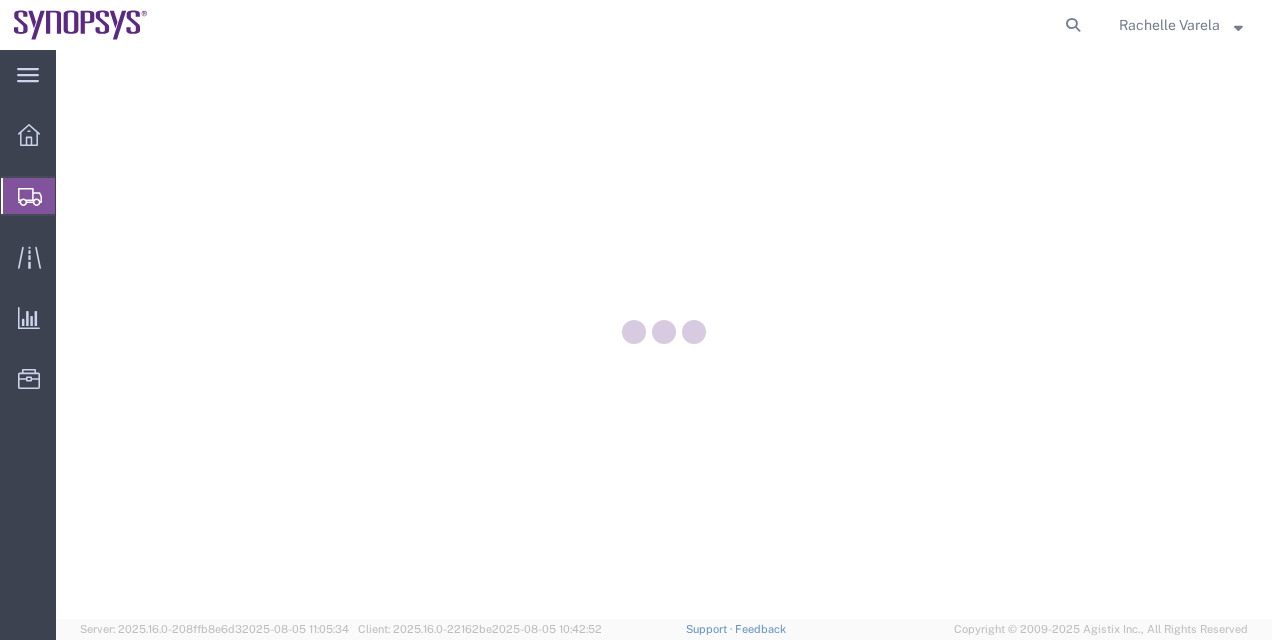 scroll, scrollTop: 0, scrollLeft: 0, axis: both 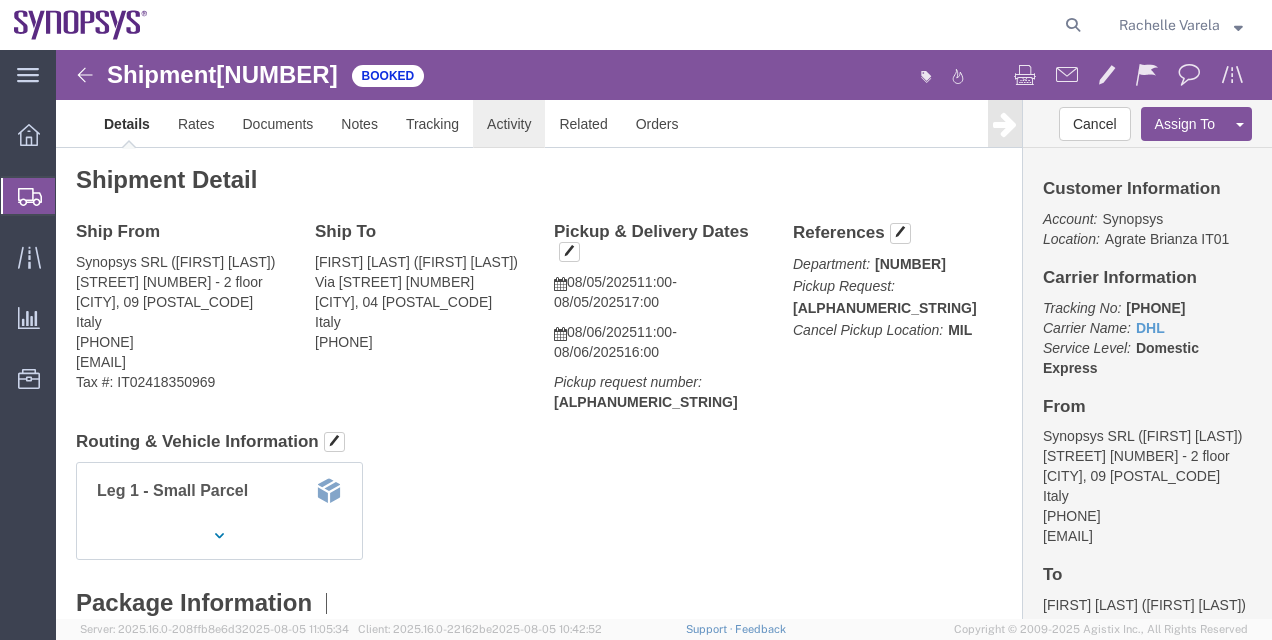 click on "Activity" 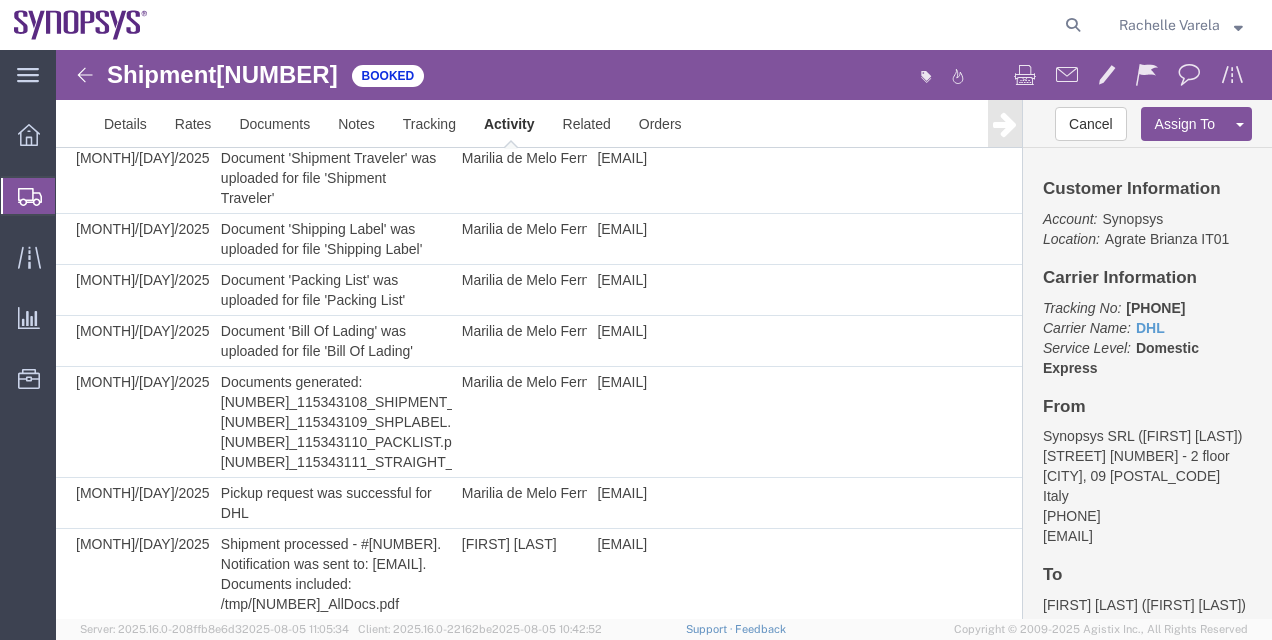 scroll, scrollTop: 1367, scrollLeft: 0, axis: vertical 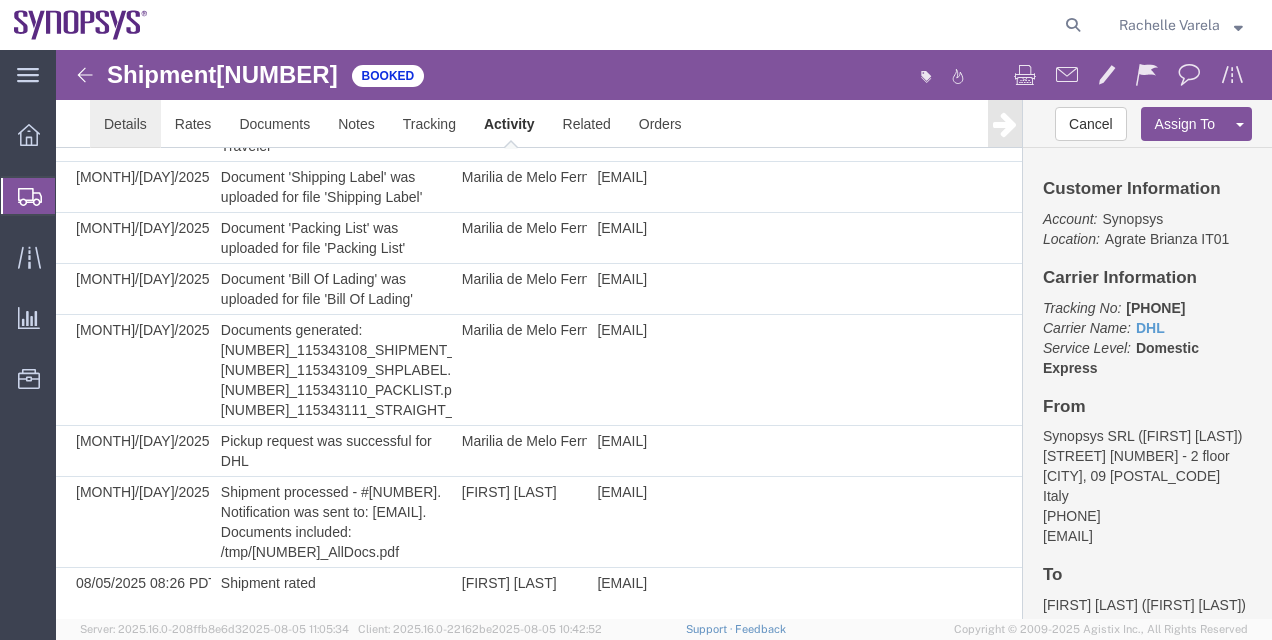 click on "Details" at bounding box center (125, 124) 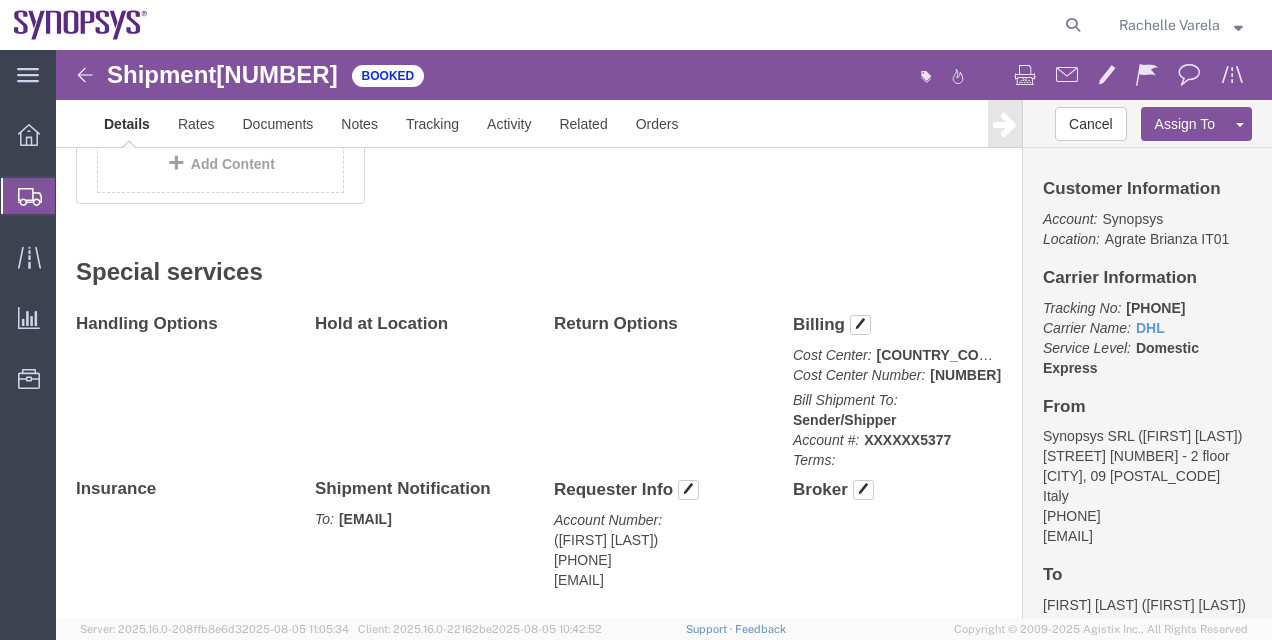 scroll, scrollTop: 892, scrollLeft: 0, axis: vertical 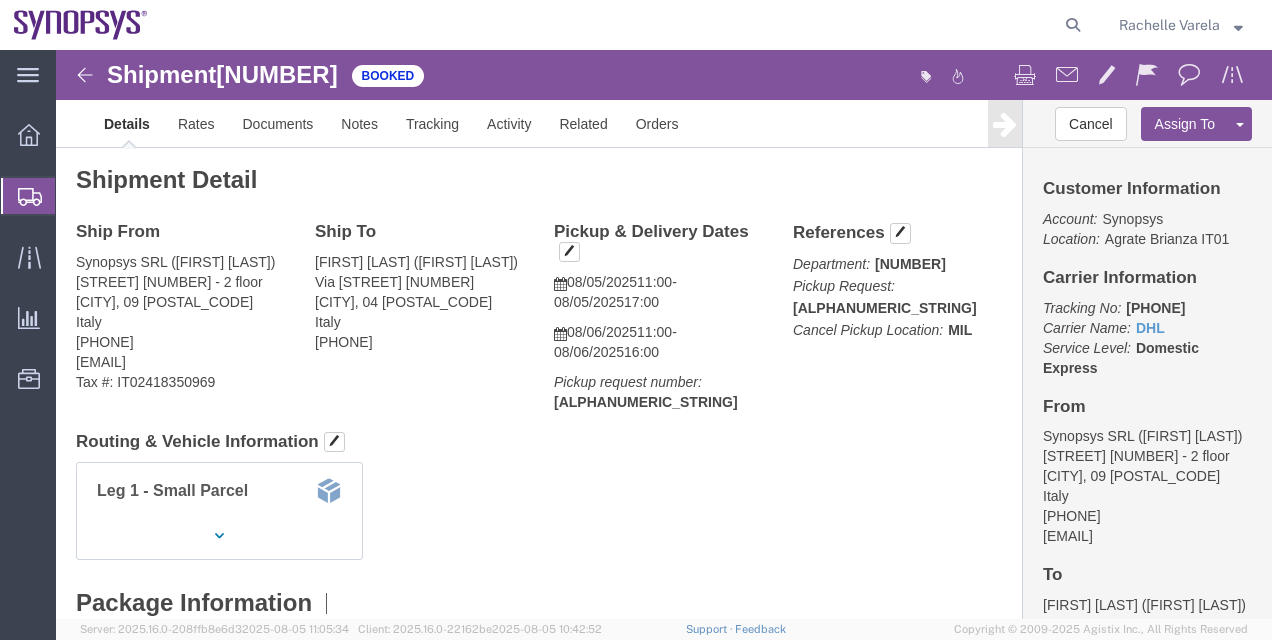 drag, startPoint x: 1206, startPoint y: 370, endPoint x: 1262, endPoint y: 22, distance: 352.47696 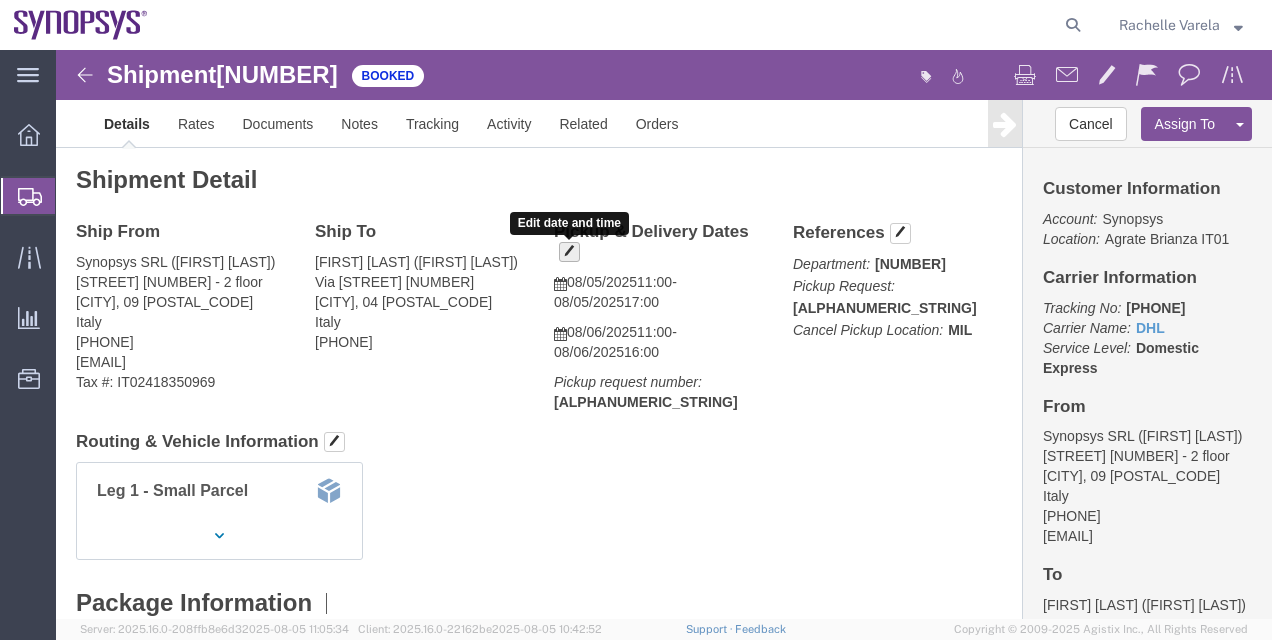 click 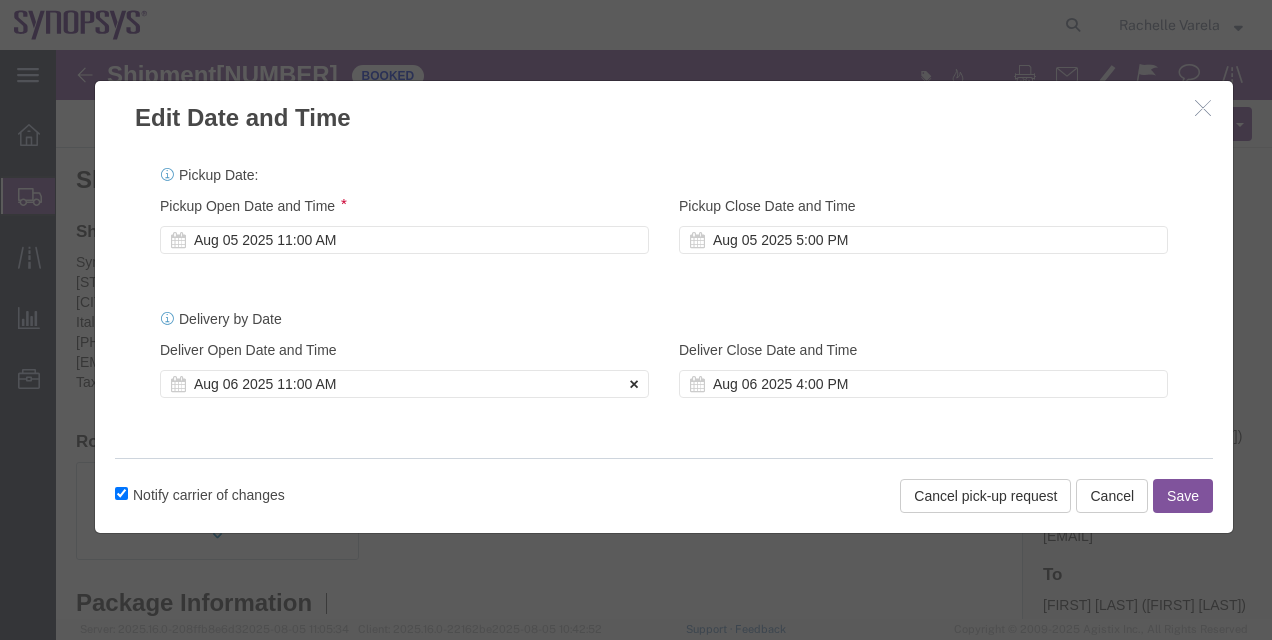 click 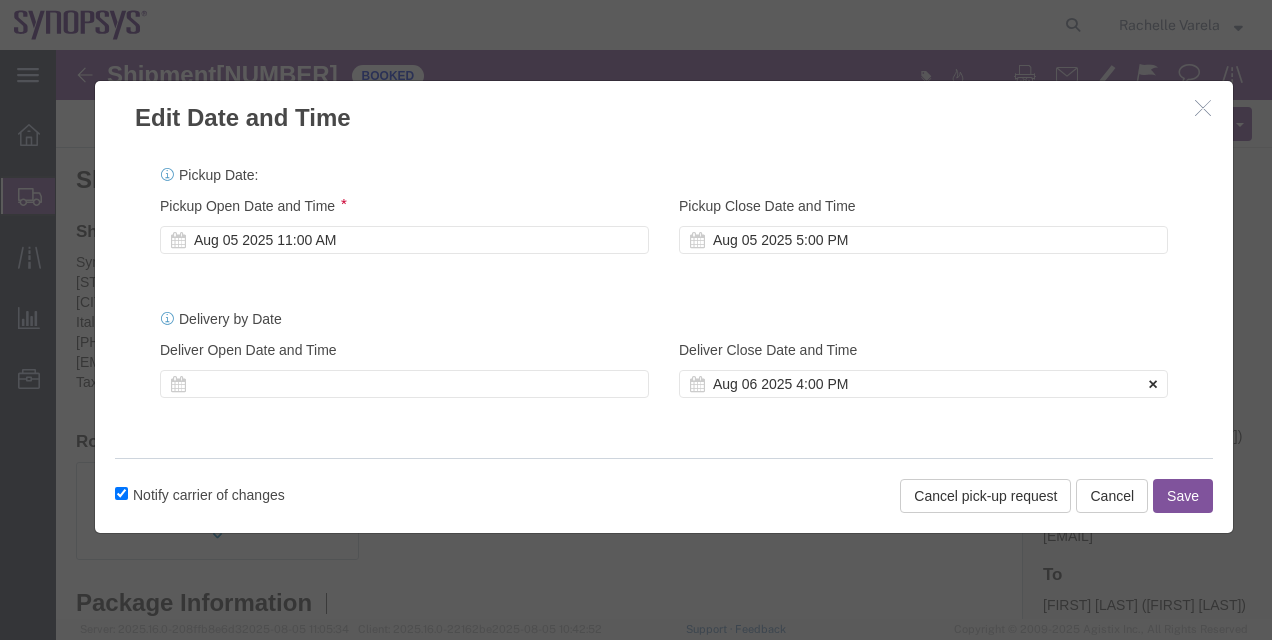 click 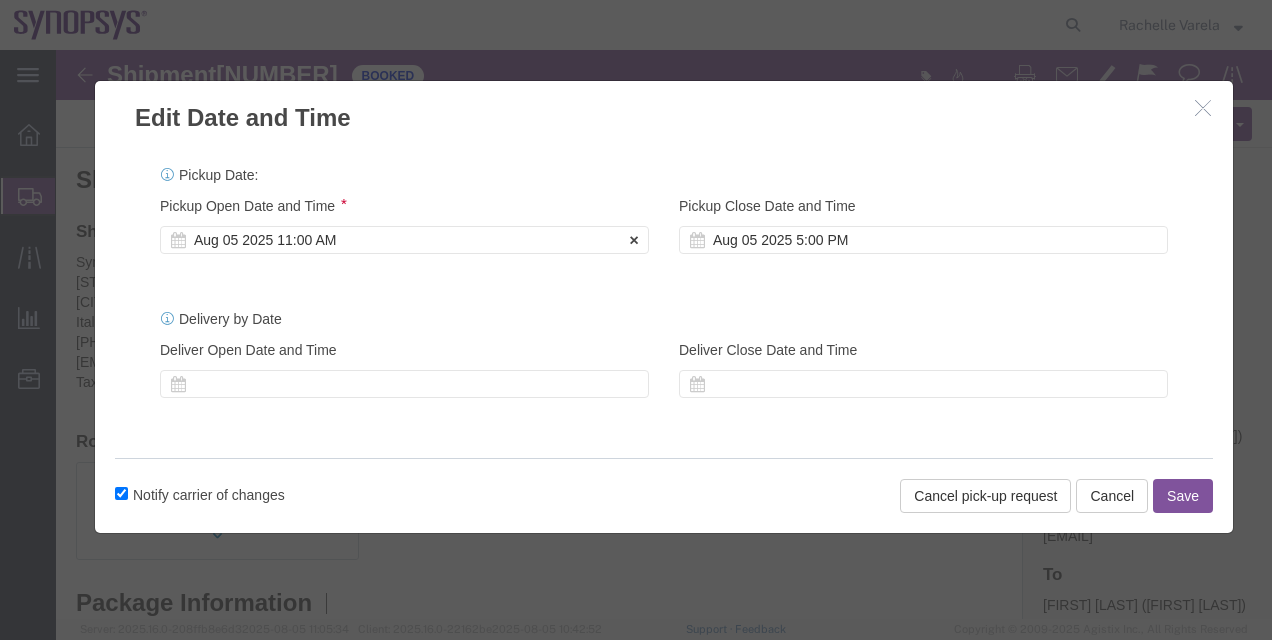 click on "Aug 05 2025 11:00 AM" 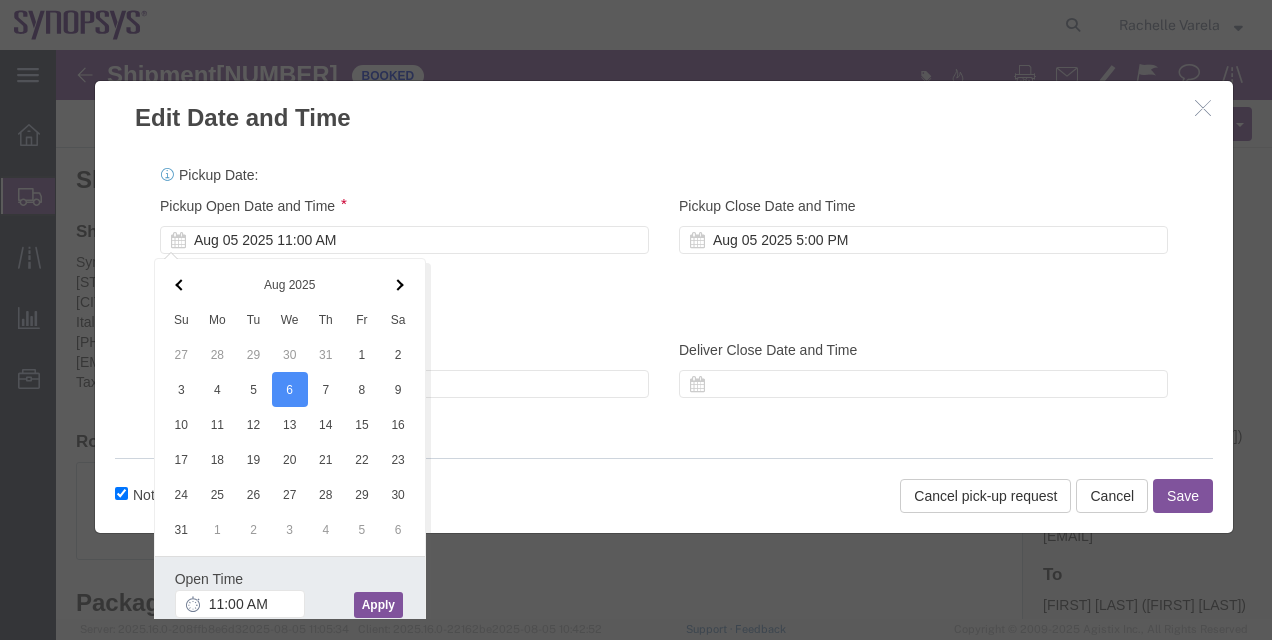click on "Apply" 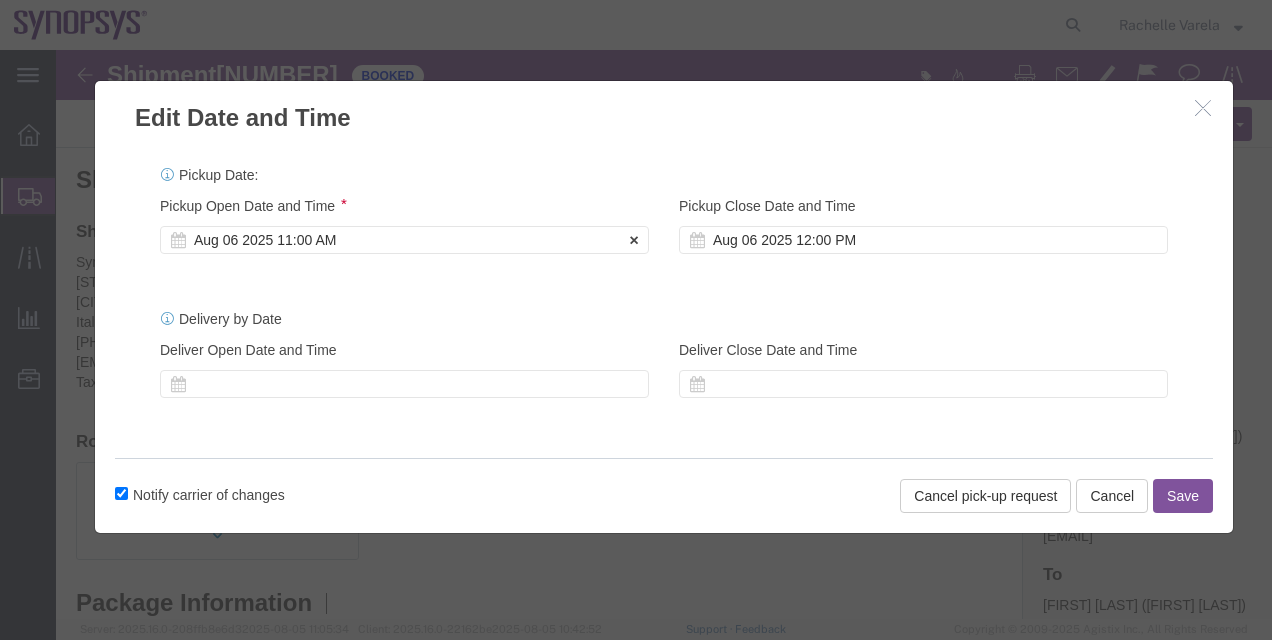 click on "Aug 06 2025 11:00 AM" 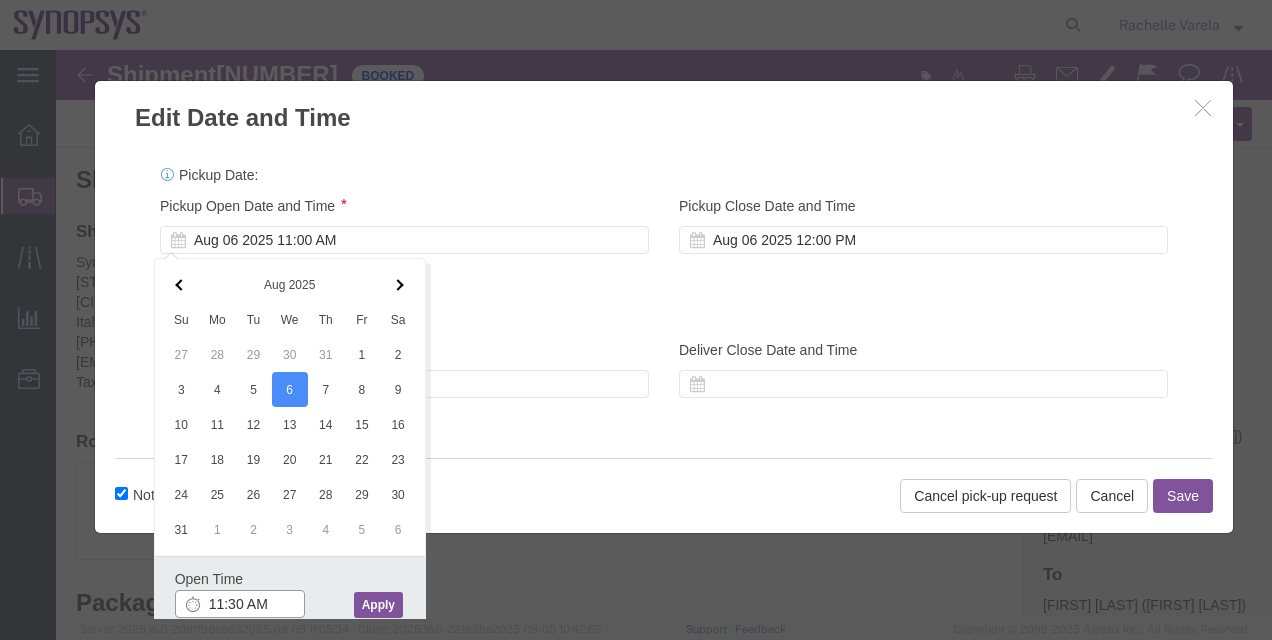 type on "11:30 AM" 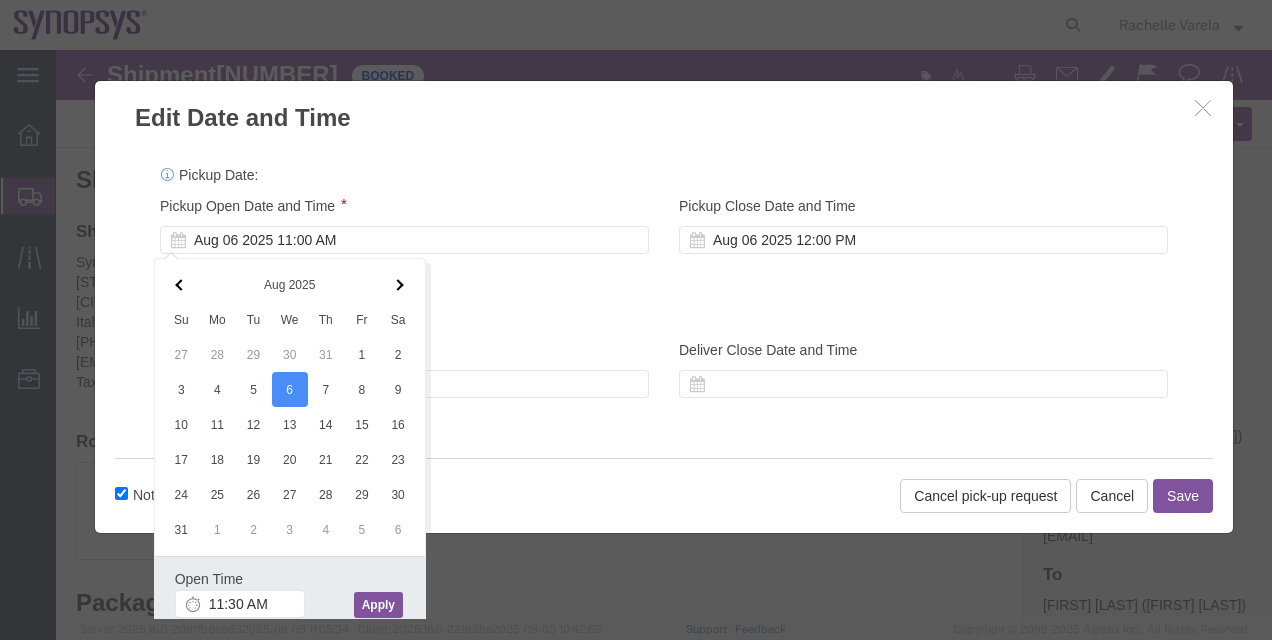 click on "Apply" 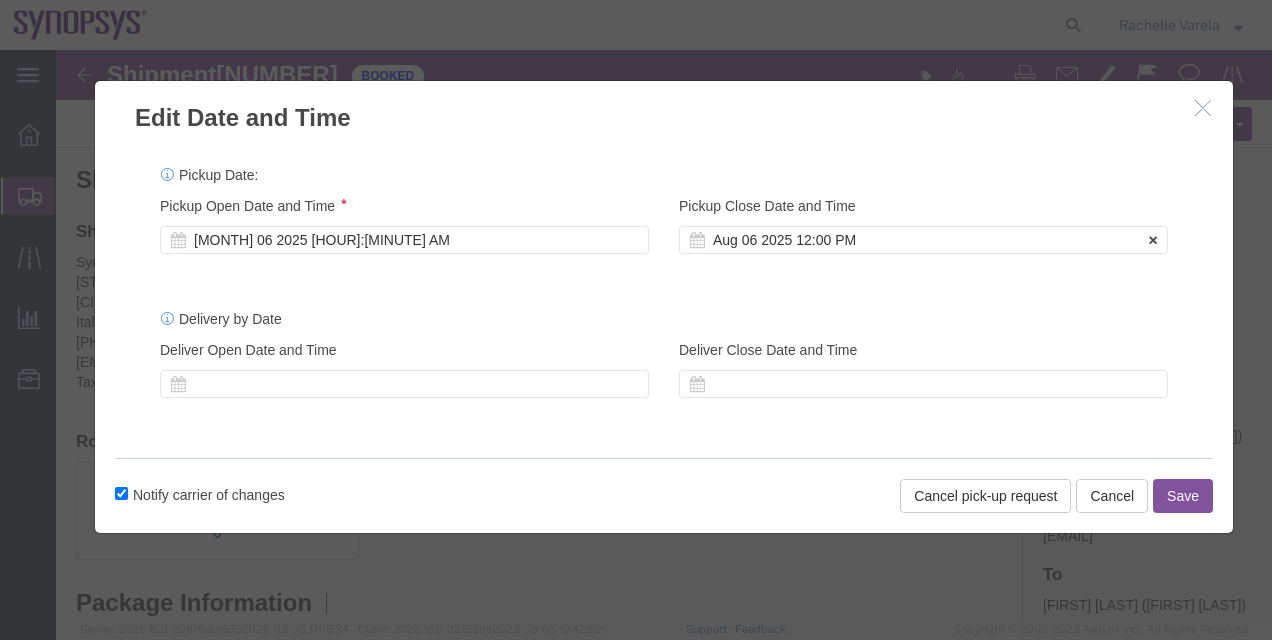 click on "Aug 06 2025 12:00 PM" 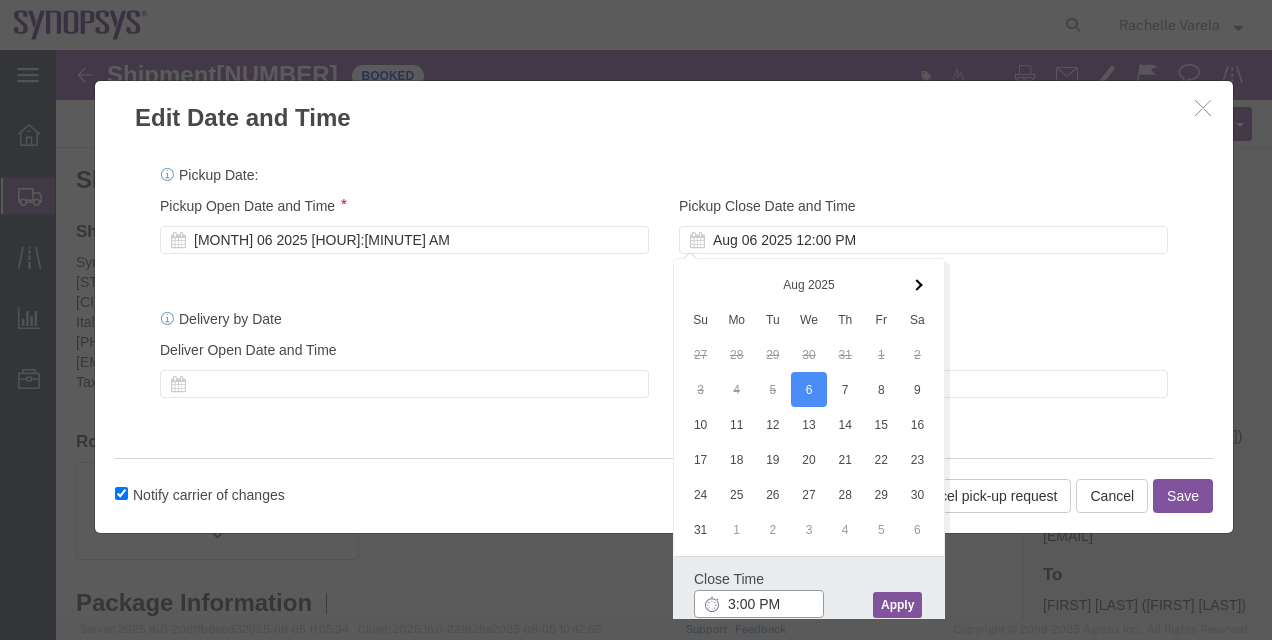 type on "3:00 PM" 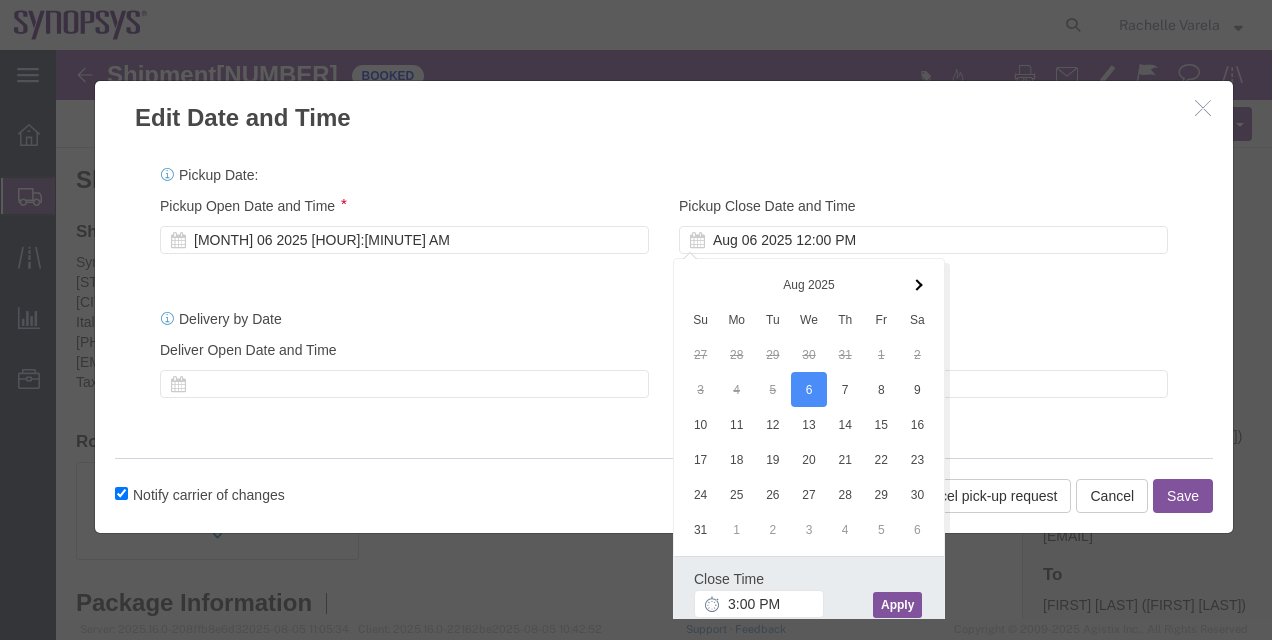click on "Apply" 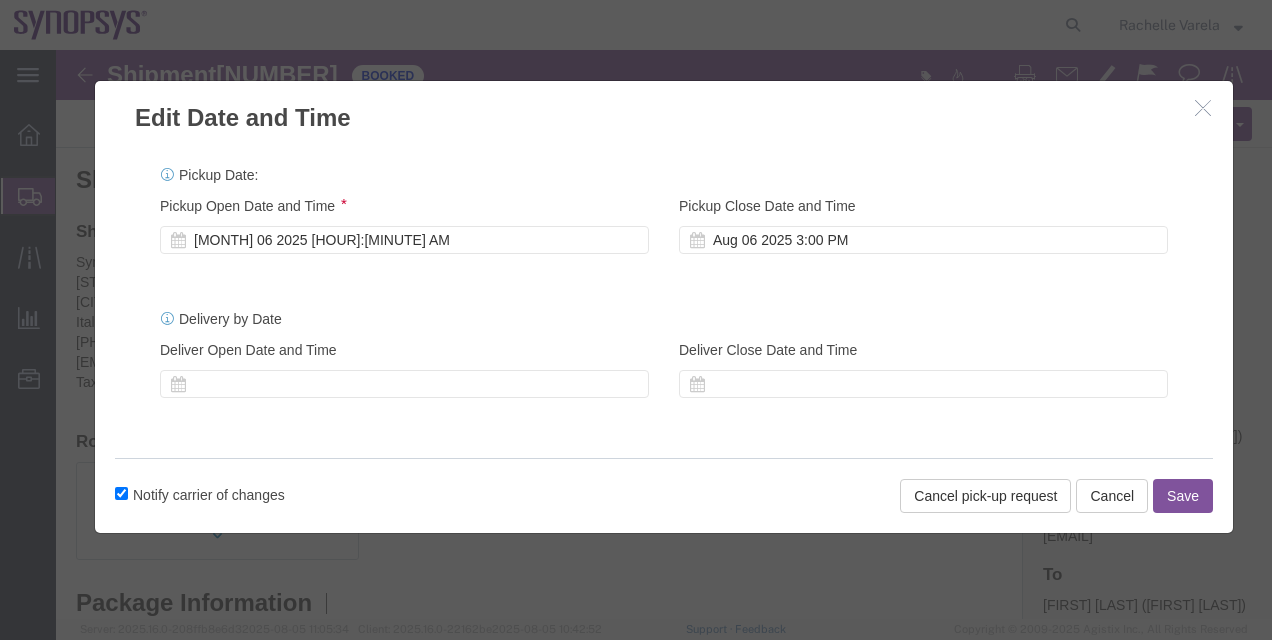 click on "Save" 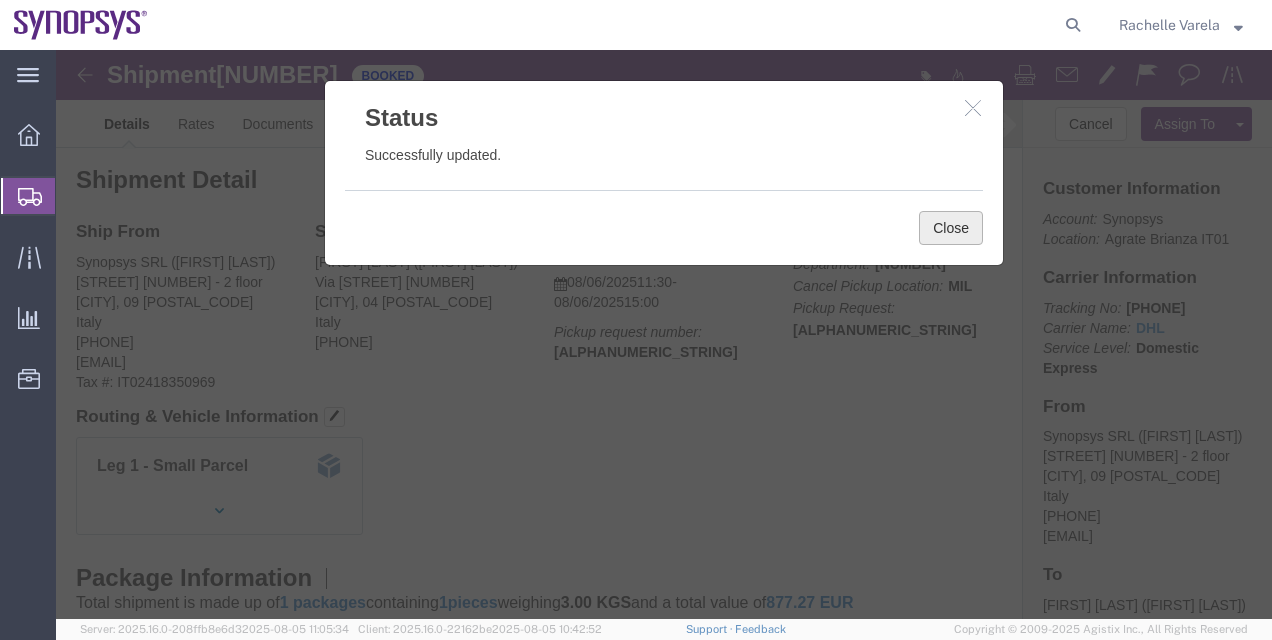drag, startPoint x: 946, startPoint y: 232, endPoint x: 890, endPoint y: 182, distance: 75.073296 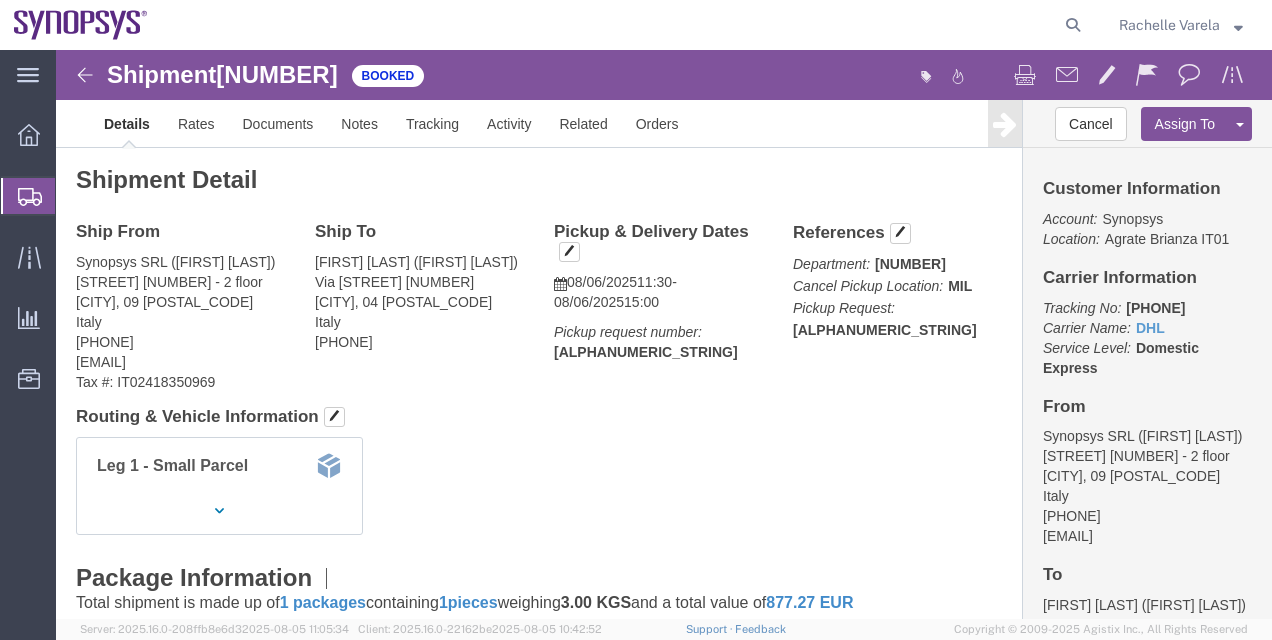 click on "Shipment Manager" 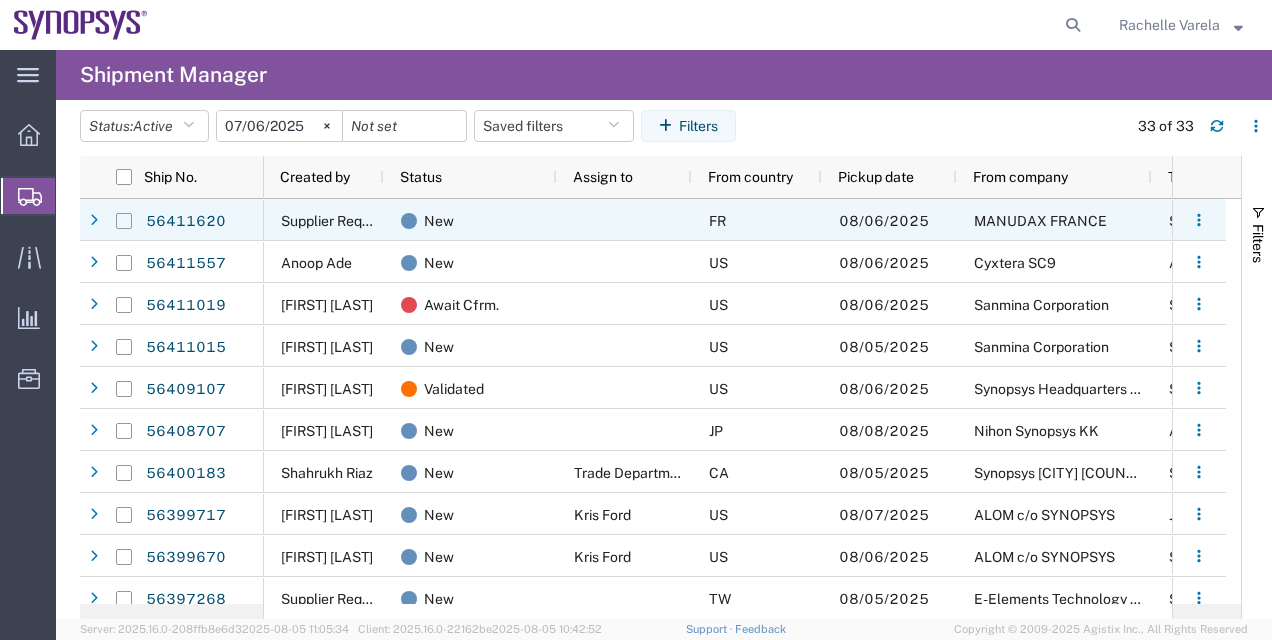 click at bounding box center (124, 221) 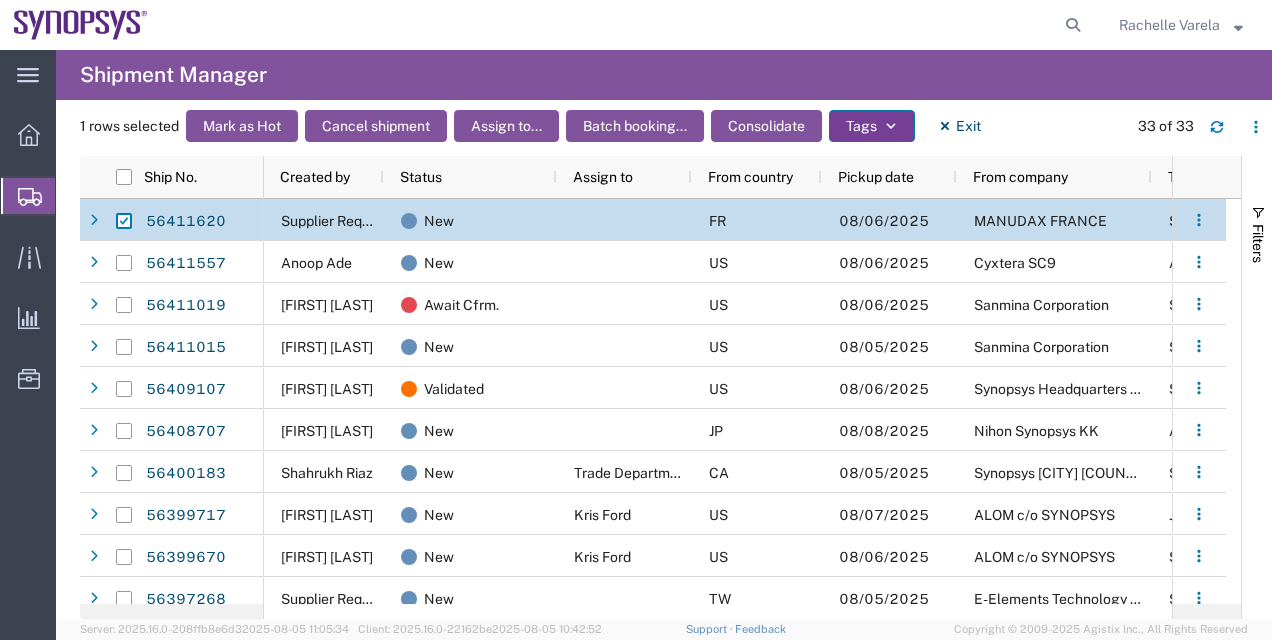 click on "Tags" 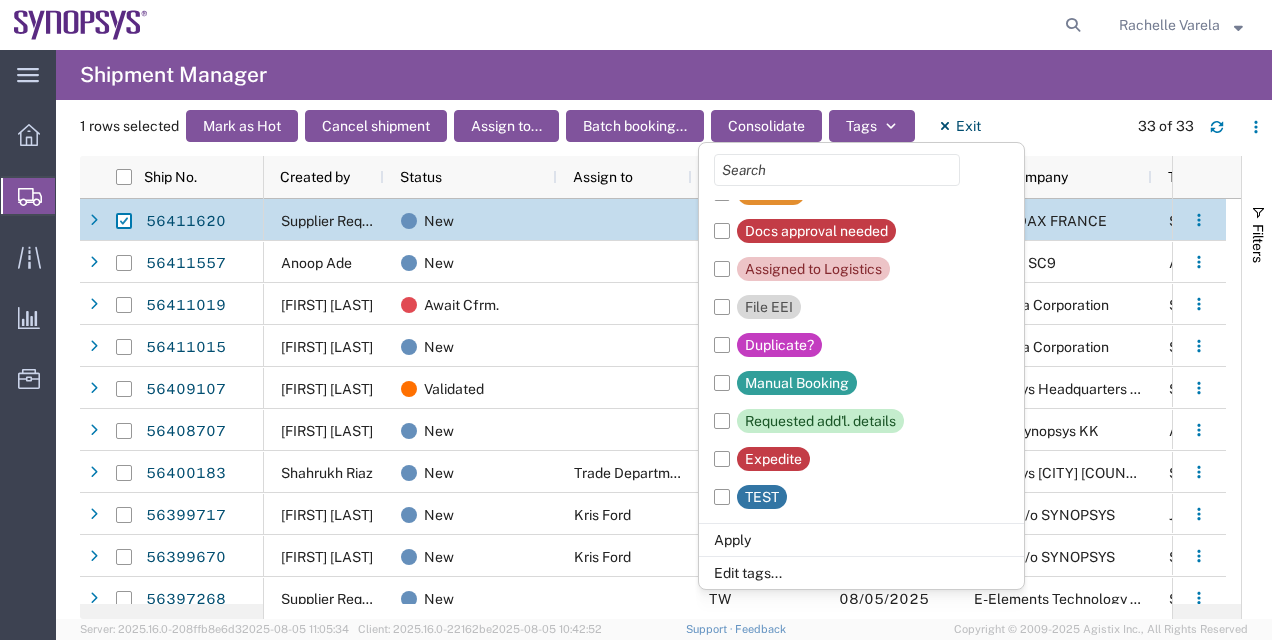 scroll, scrollTop: 526, scrollLeft: 0, axis: vertical 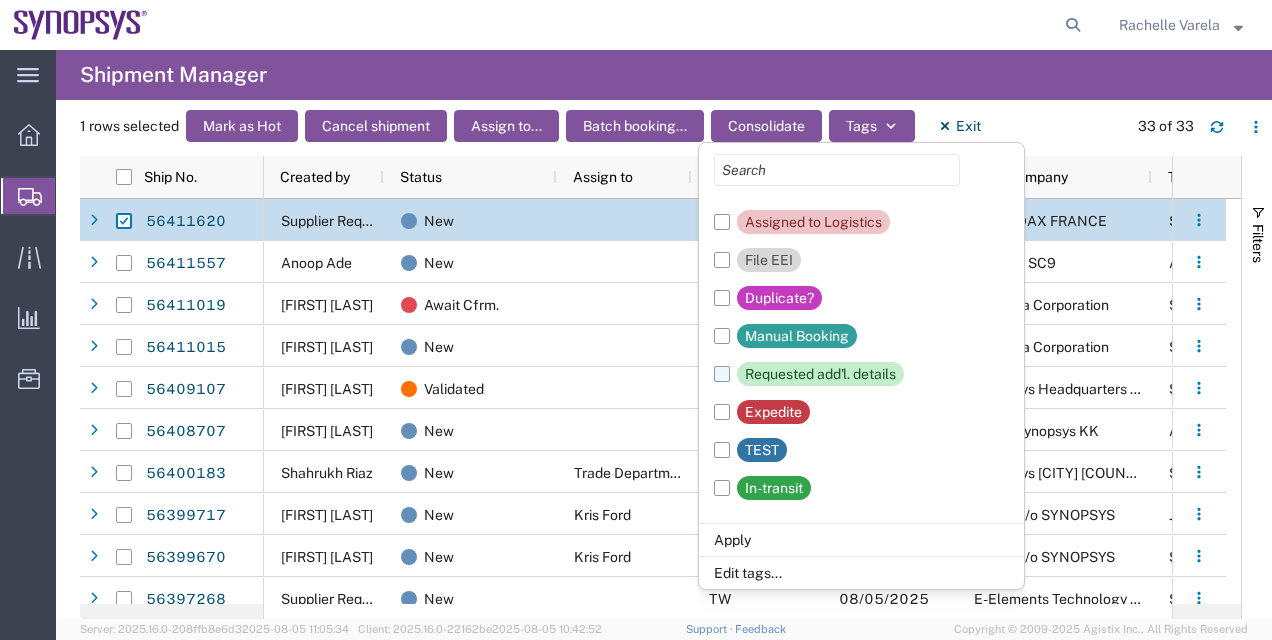 click on "Requested add'l. details" 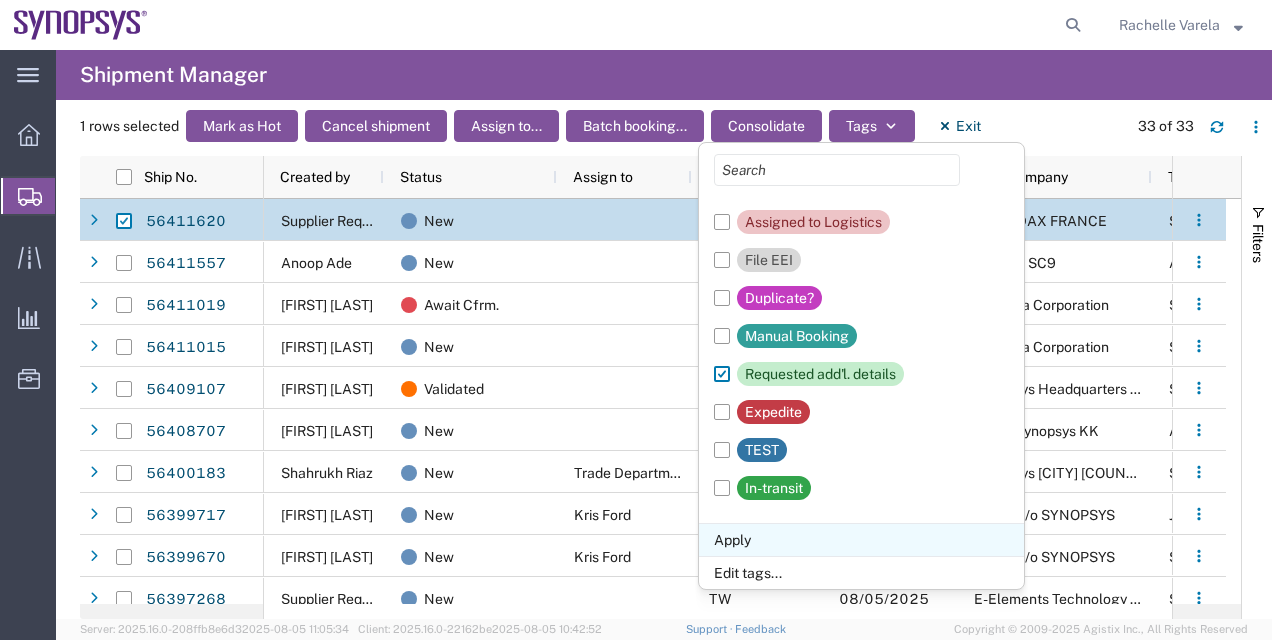 click on "Apply" 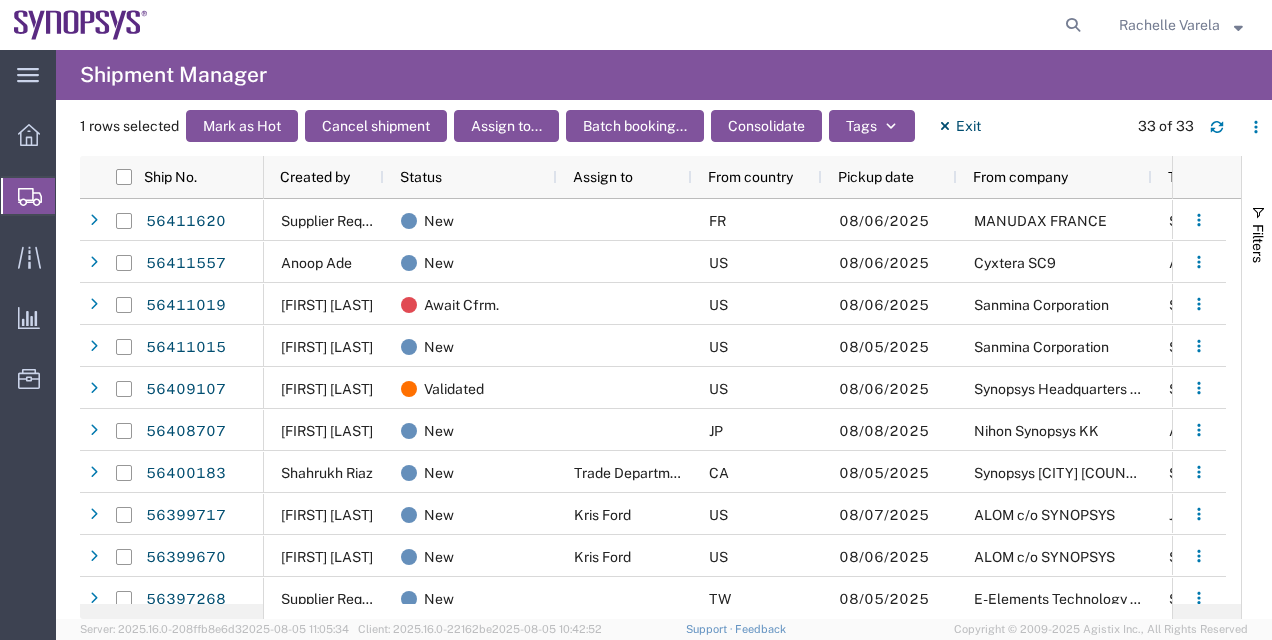 scroll, scrollTop: 160, scrollLeft: 0, axis: vertical 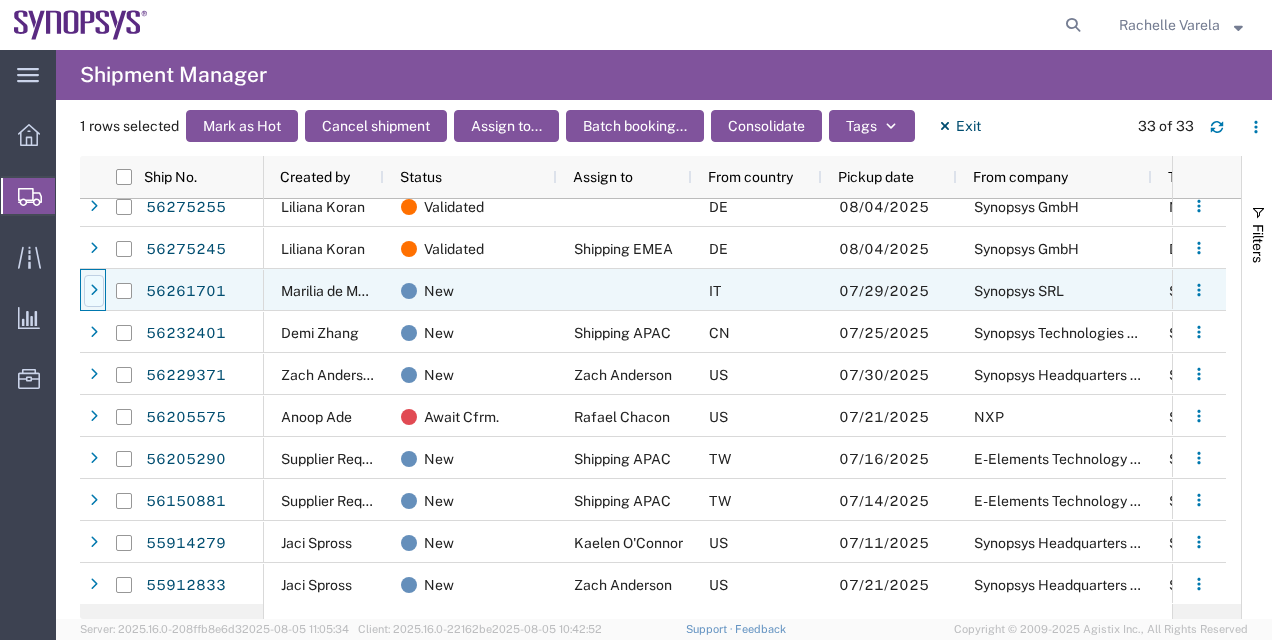 click 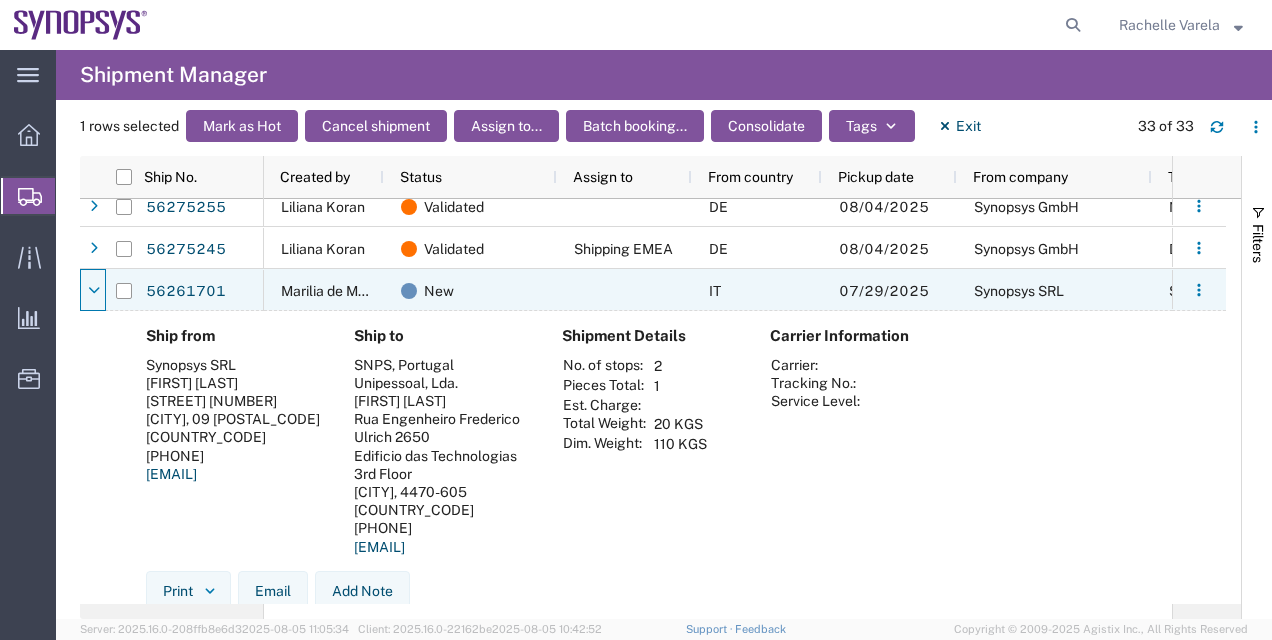 click 